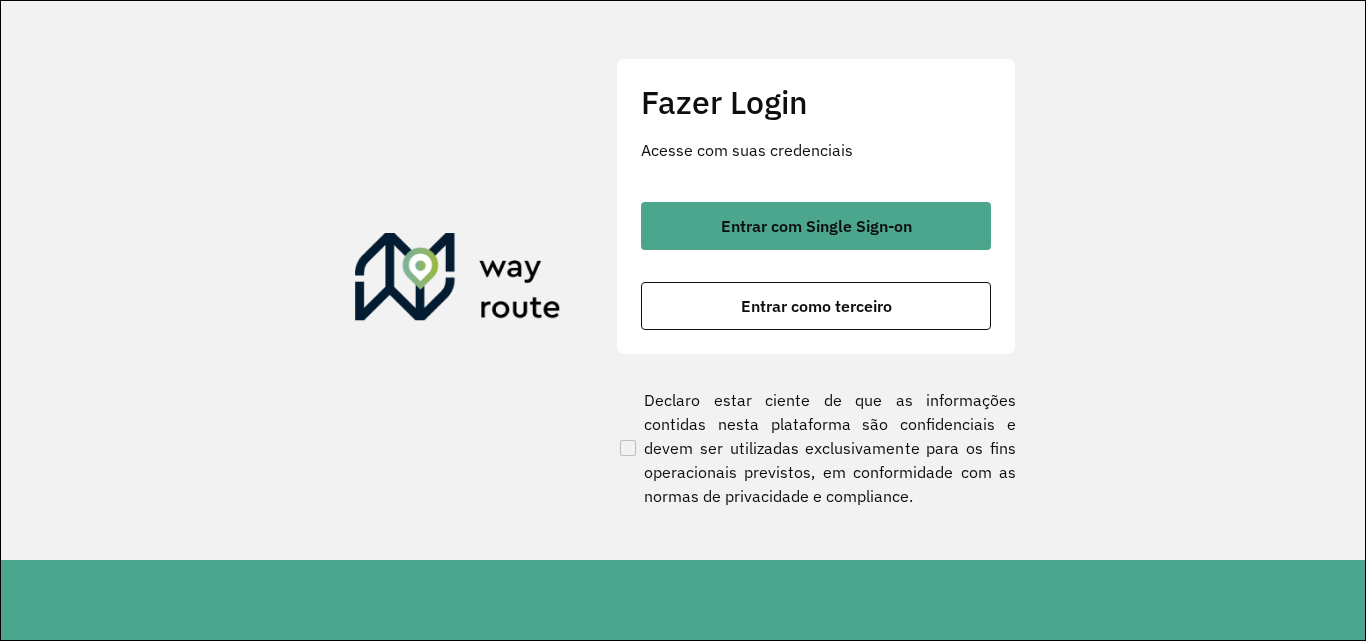 scroll, scrollTop: 0, scrollLeft: 0, axis: both 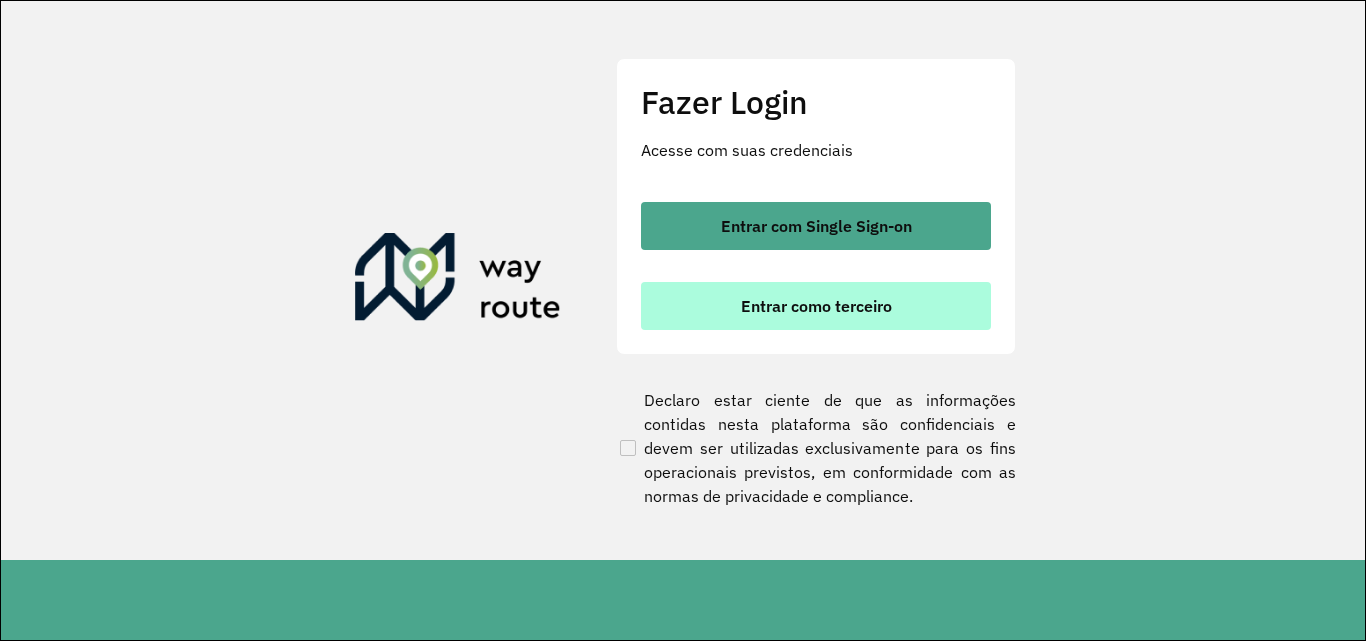 click on "Entrar como terceiro" at bounding box center (816, 306) 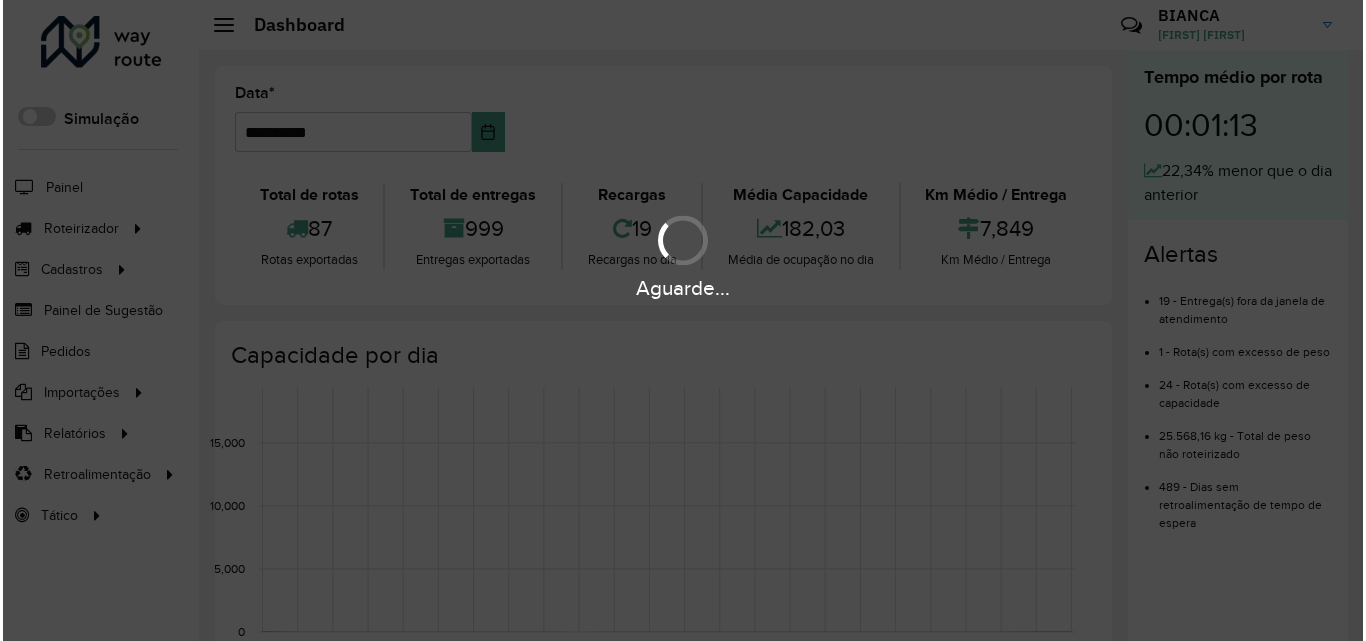 scroll, scrollTop: 0, scrollLeft: 0, axis: both 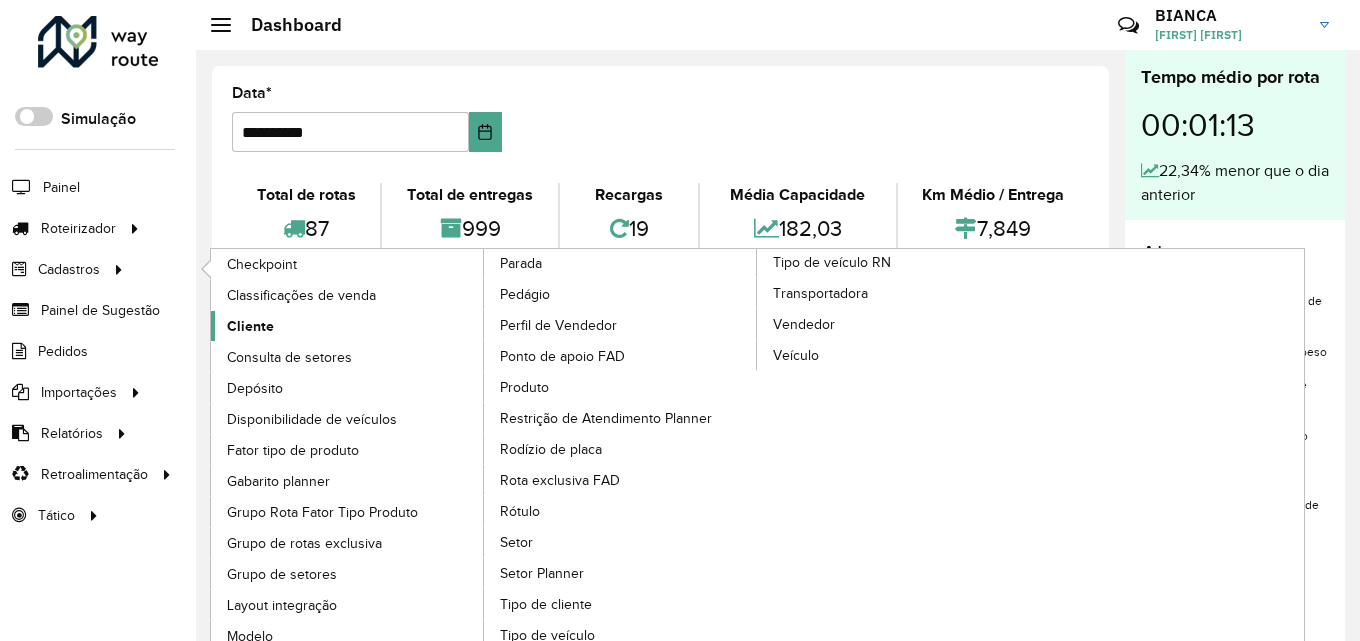 click on "Cliente" 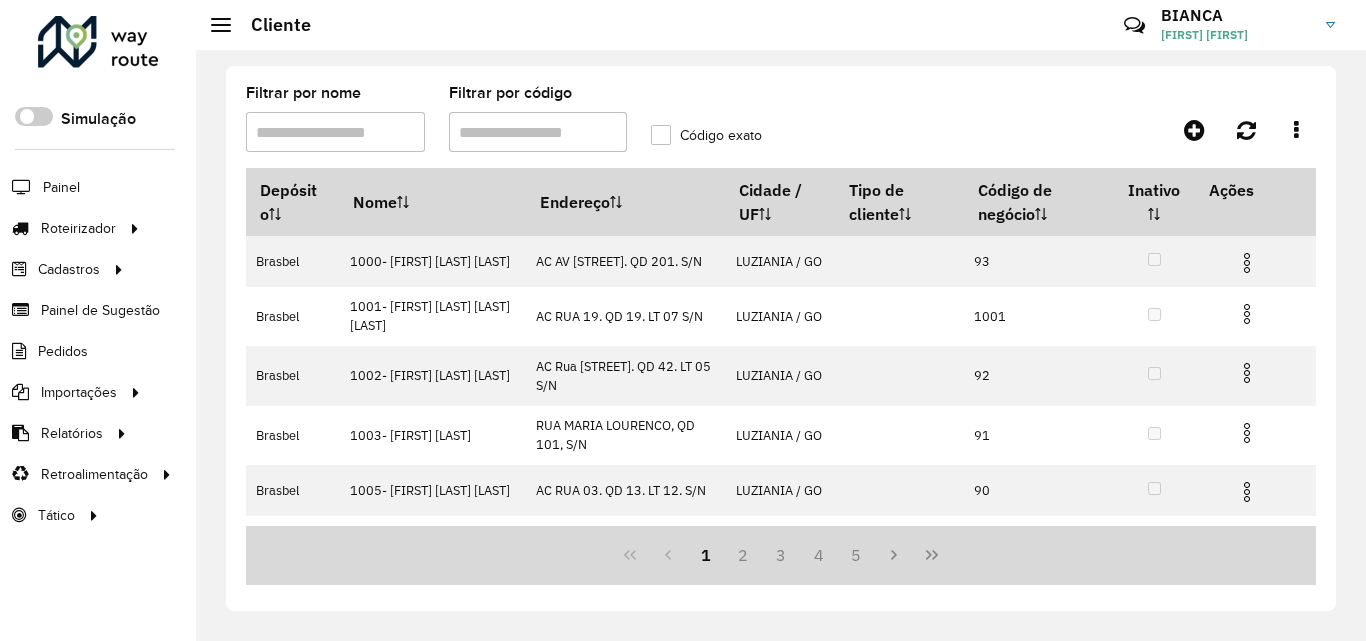click on "Filtrar por código" at bounding box center (538, 132) 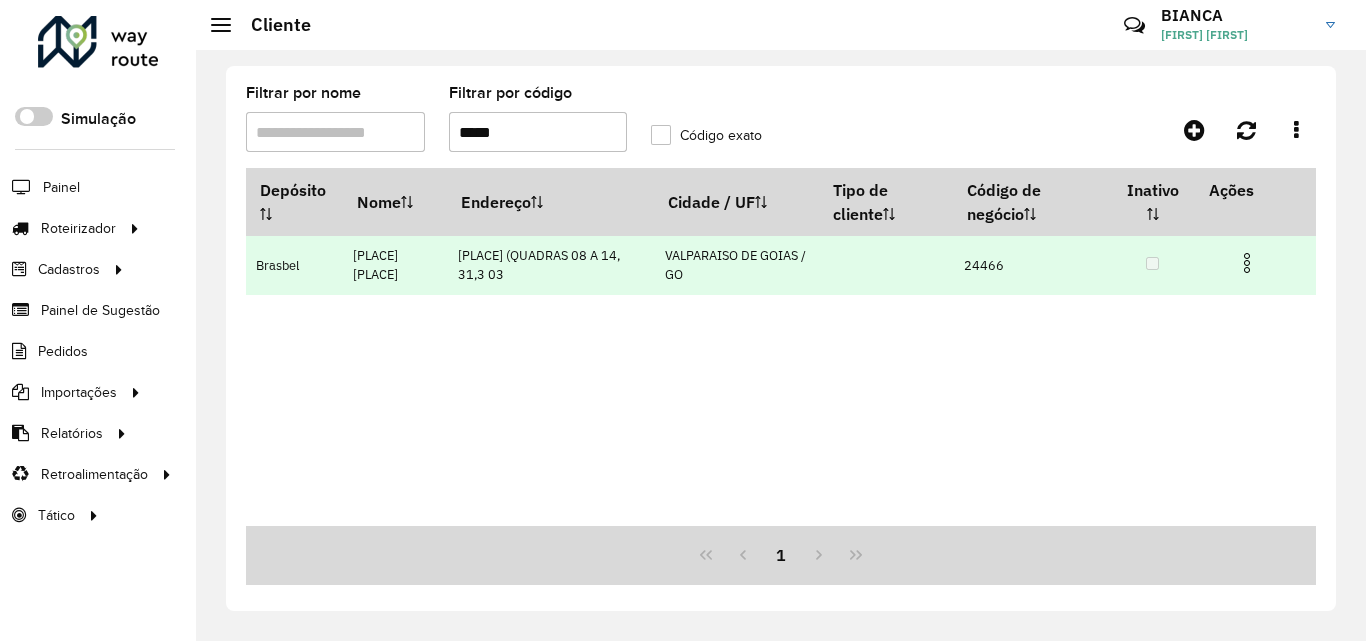 type on "*****" 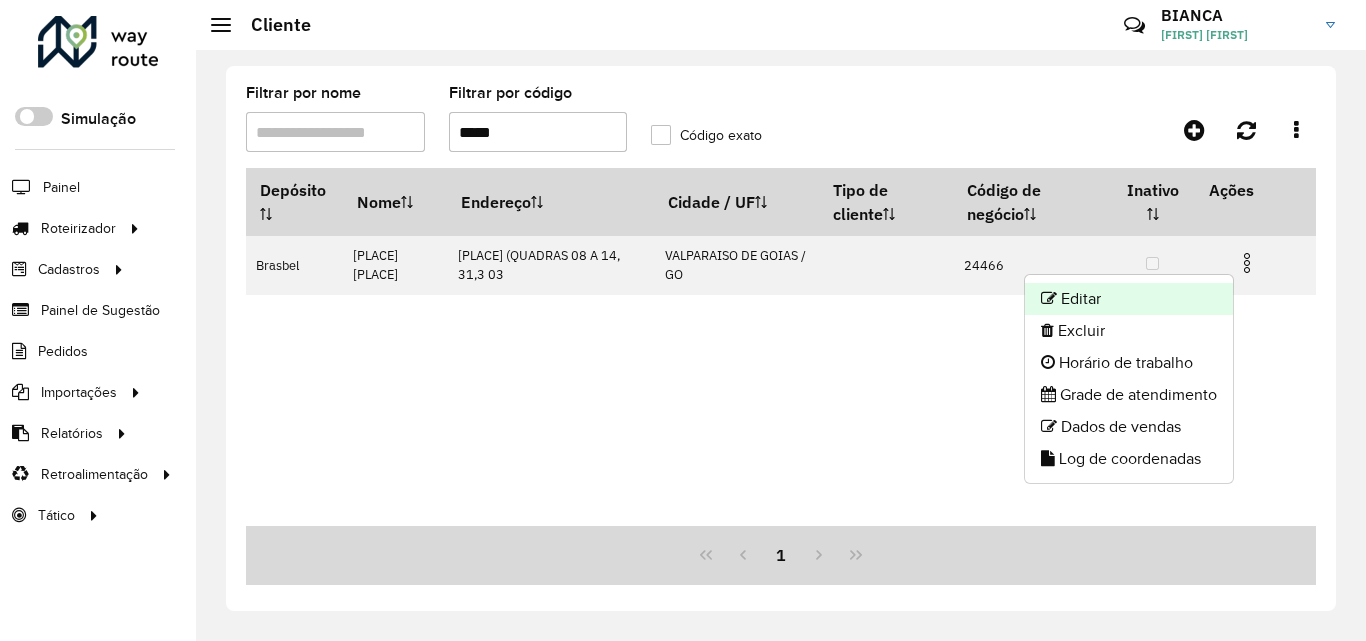 click on "Editar" 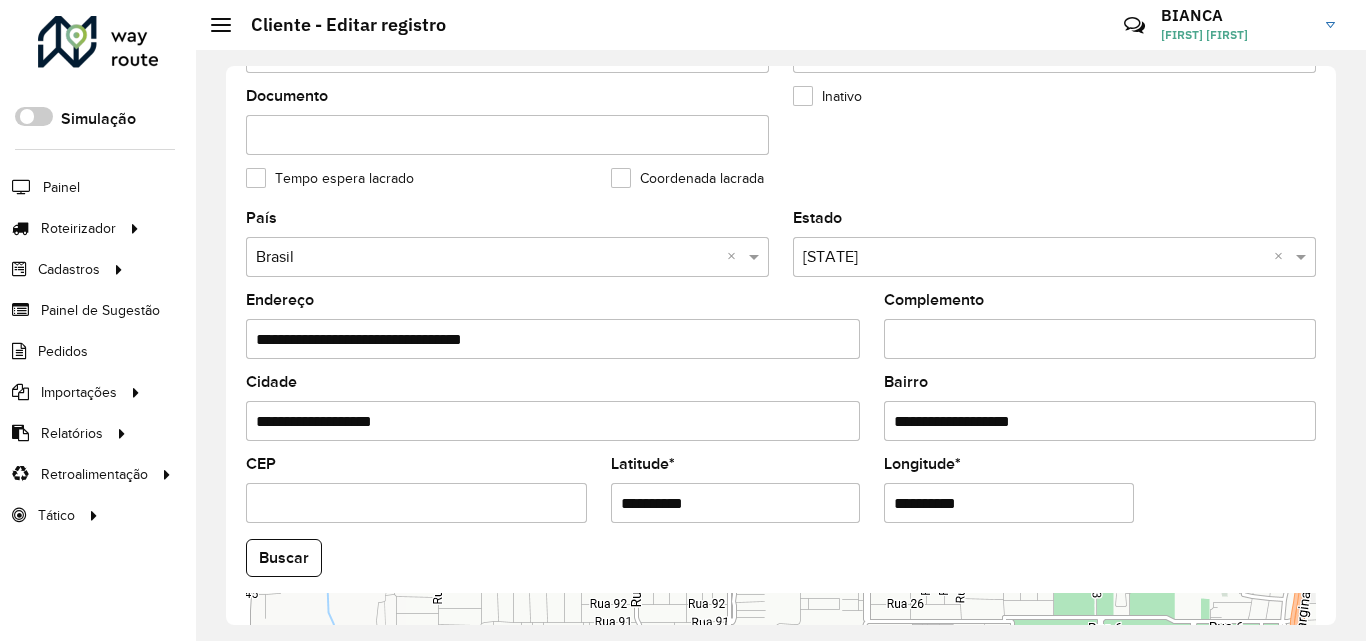 scroll, scrollTop: 600, scrollLeft: 0, axis: vertical 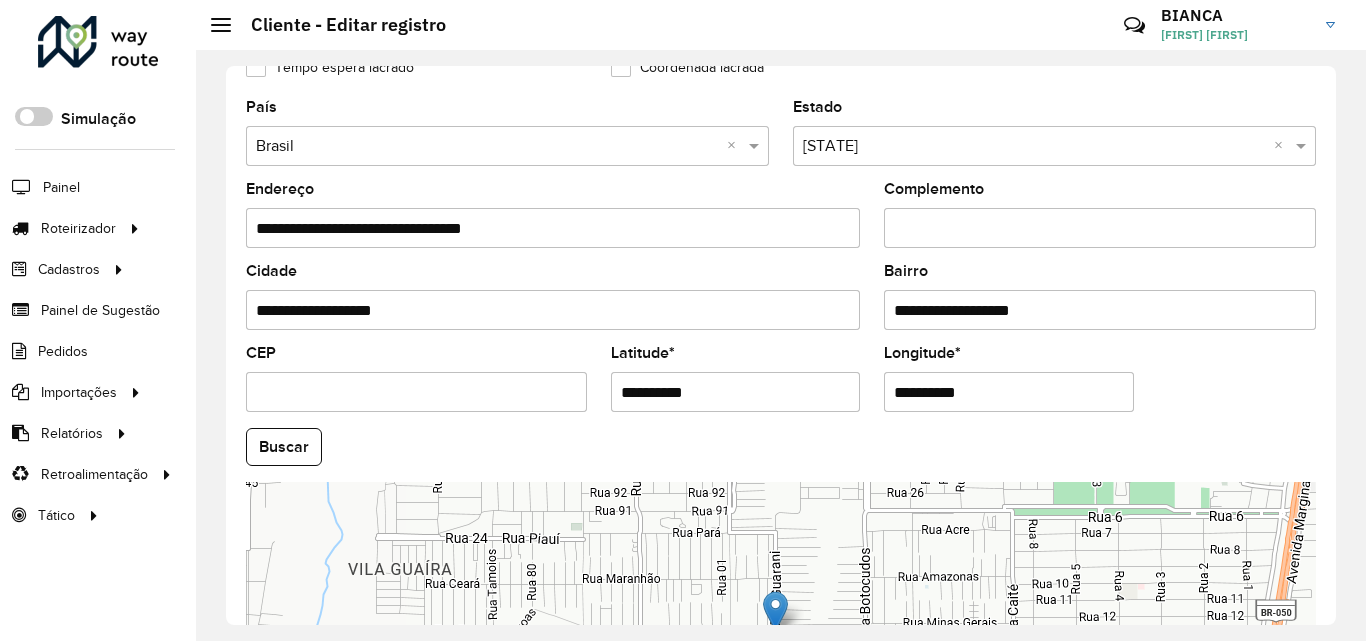 drag, startPoint x: 622, startPoint y: 399, endPoint x: 745, endPoint y: 398, distance: 123.00407 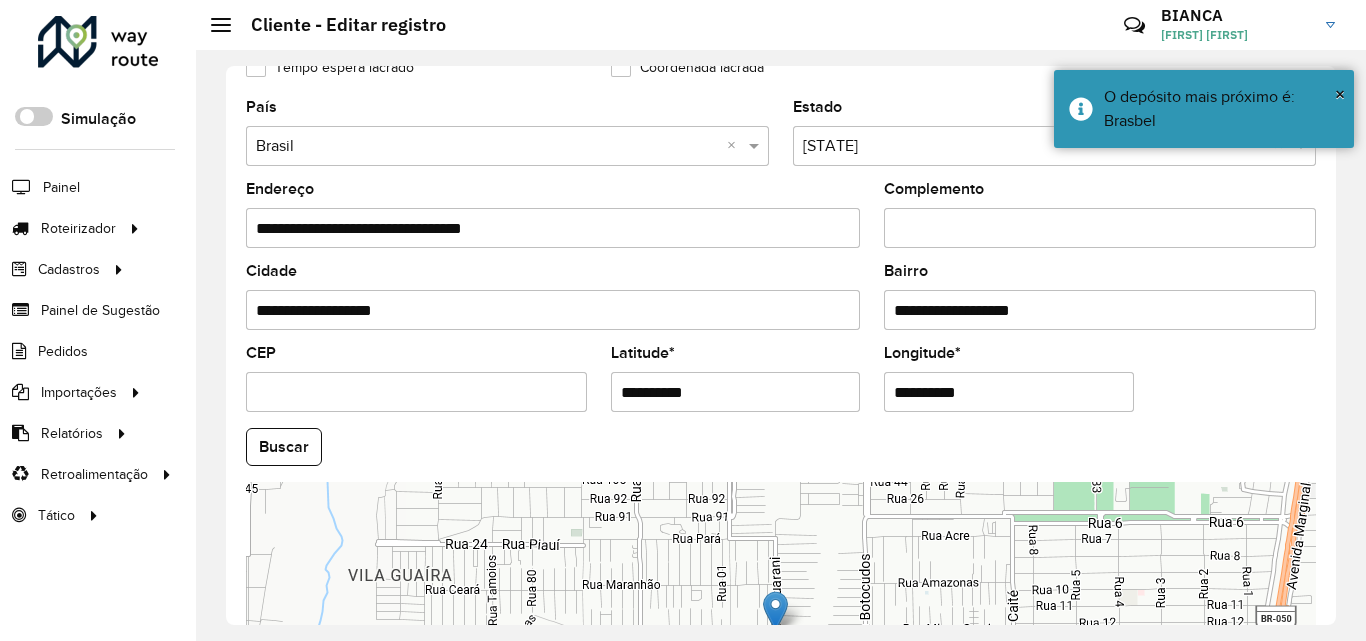 drag, startPoint x: 895, startPoint y: 397, endPoint x: 1026, endPoint y: 394, distance: 131.03435 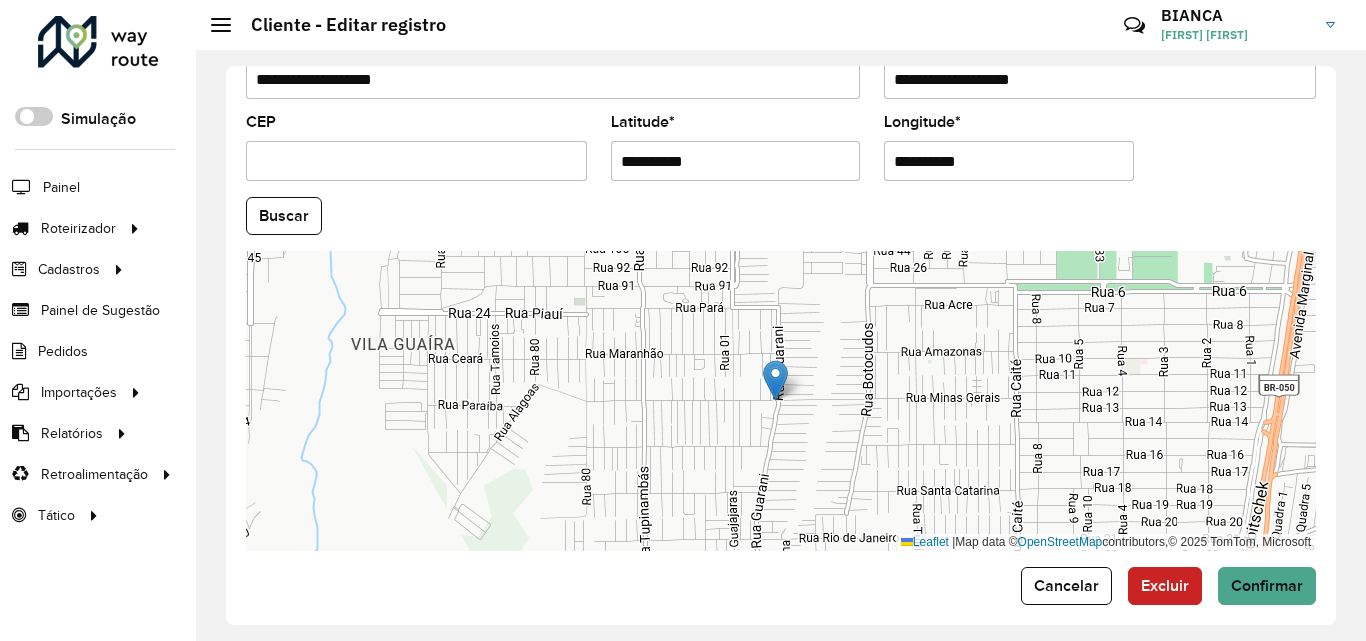 scroll, scrollTop: 847, scrollLeft: 0, axis: vertical 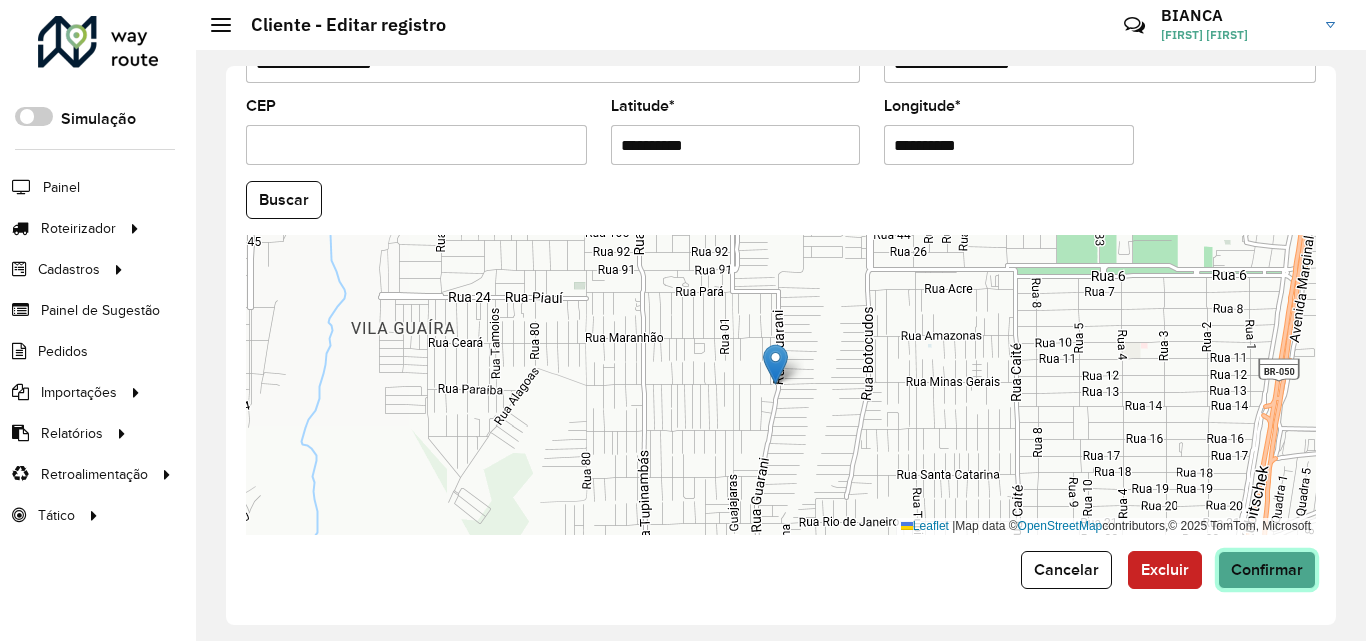 click on "Confirmar" 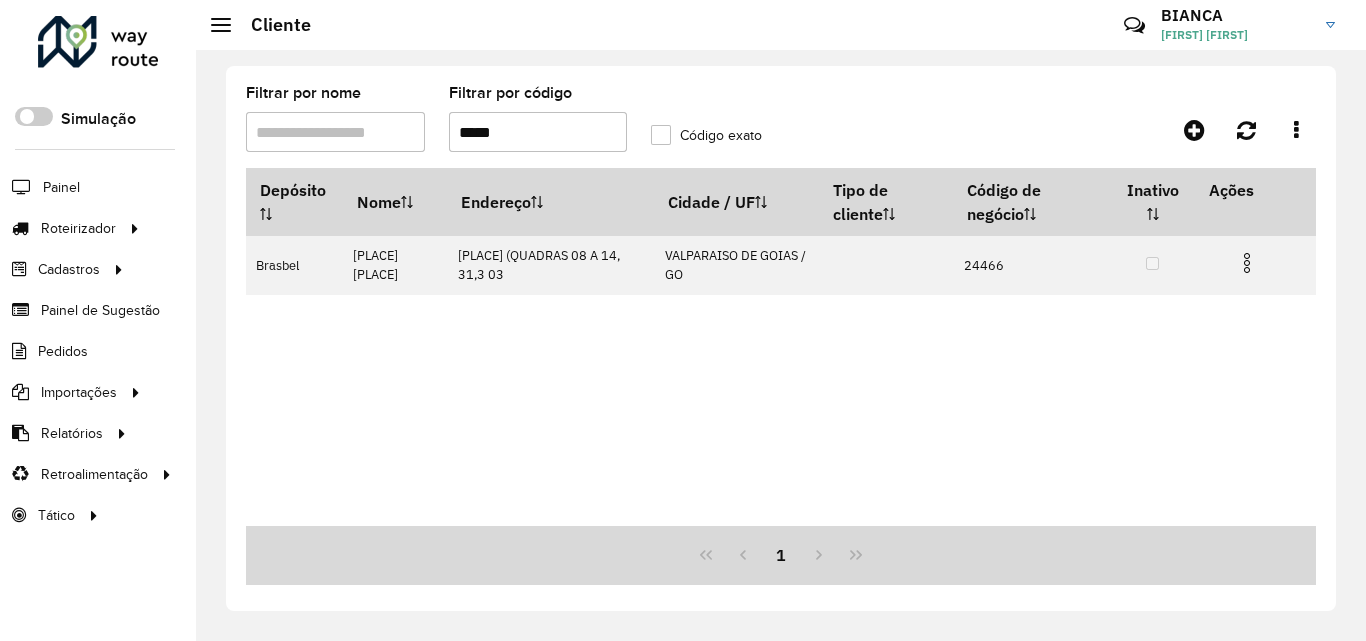drag, startPoint x: 506, startPoint y: 139, endPoint x: 414, endPoint y: 140, distance: 92.00543 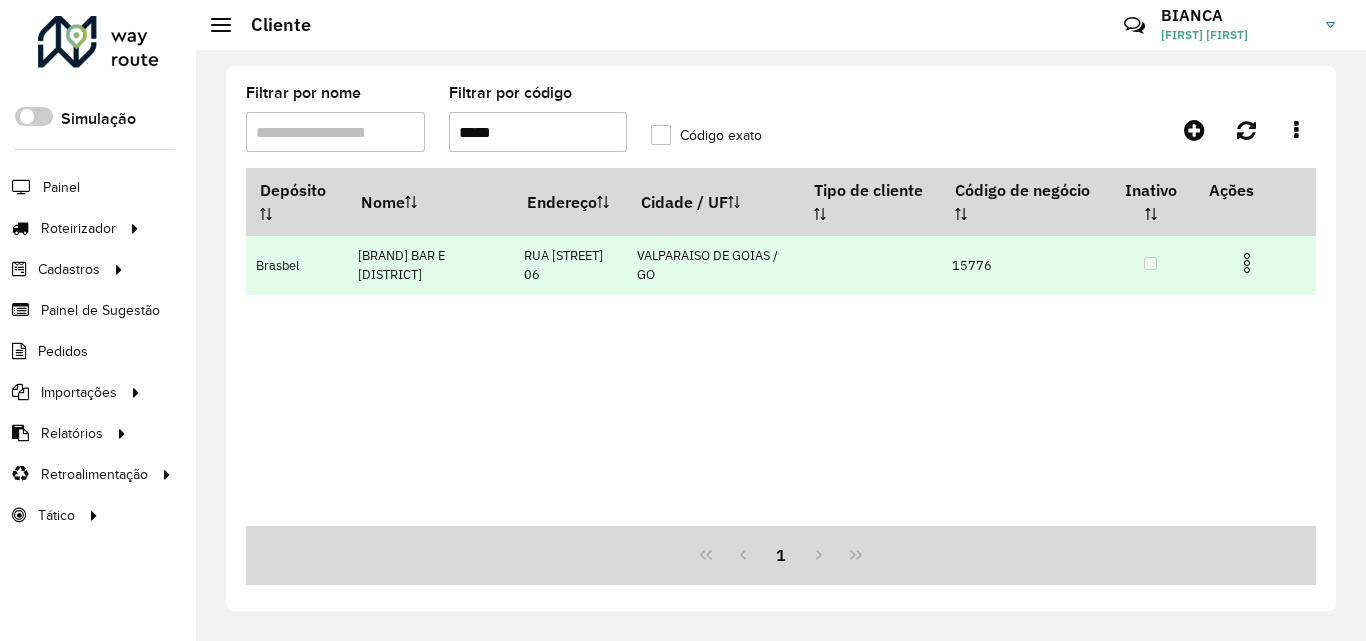 type on "*****" 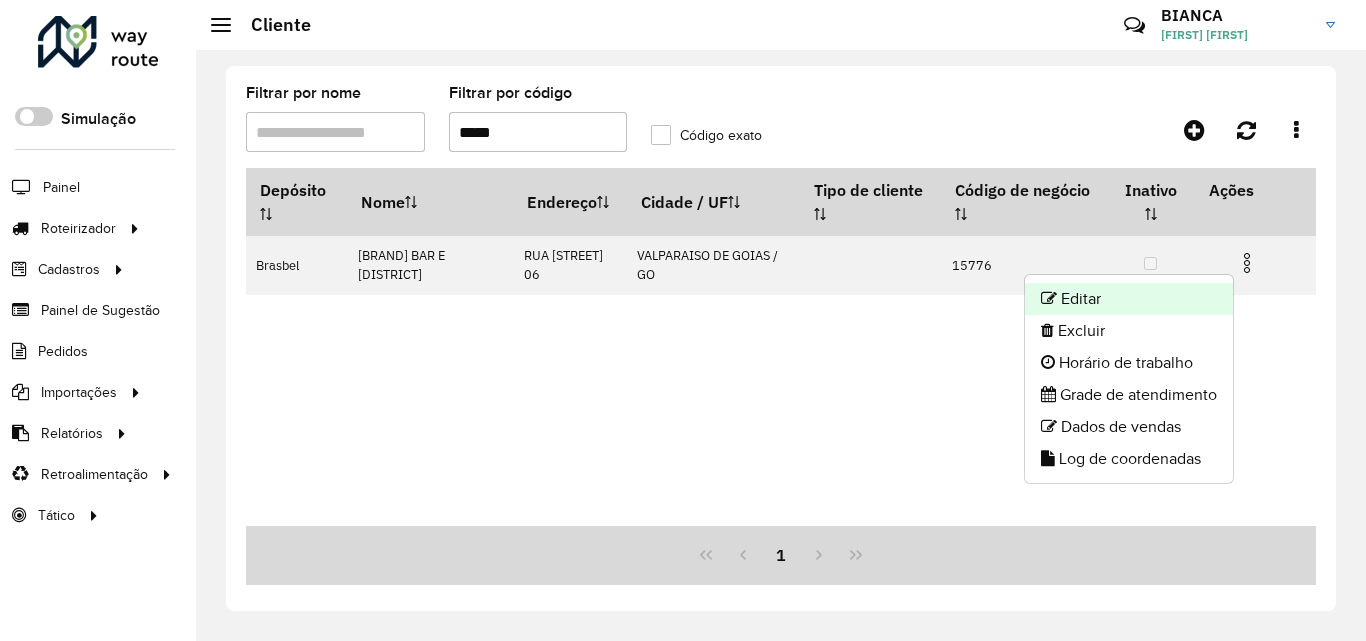 click on "Editar" 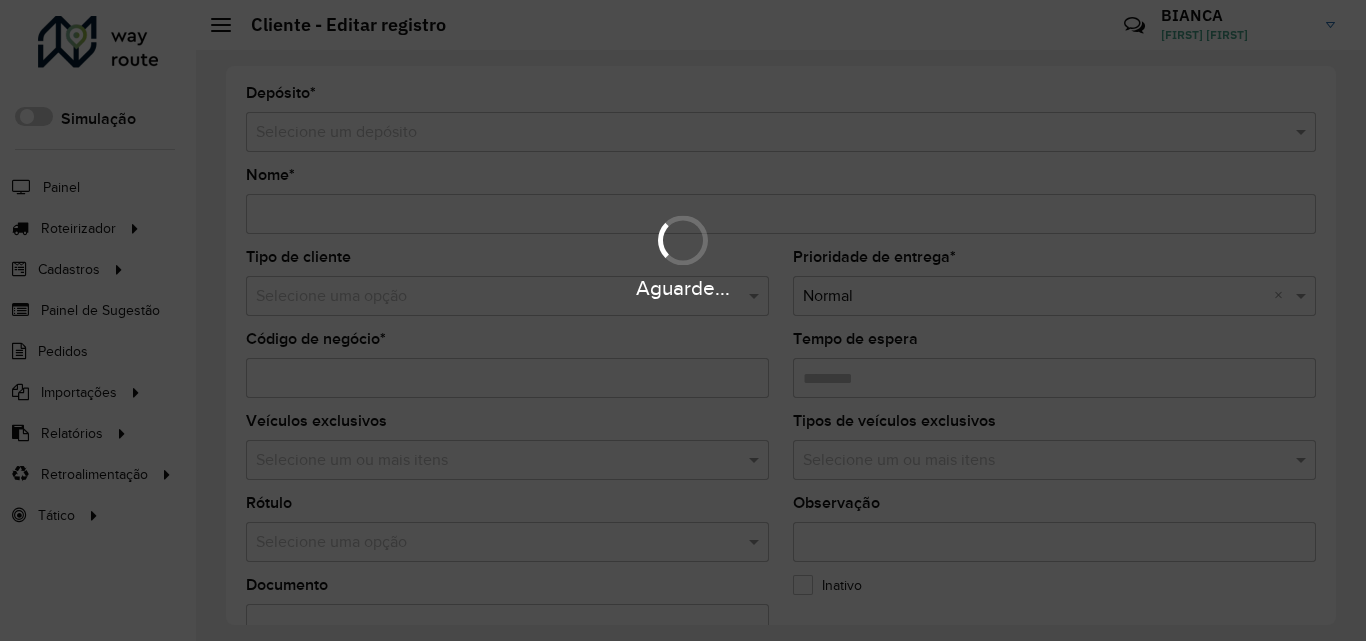 type on "**********" 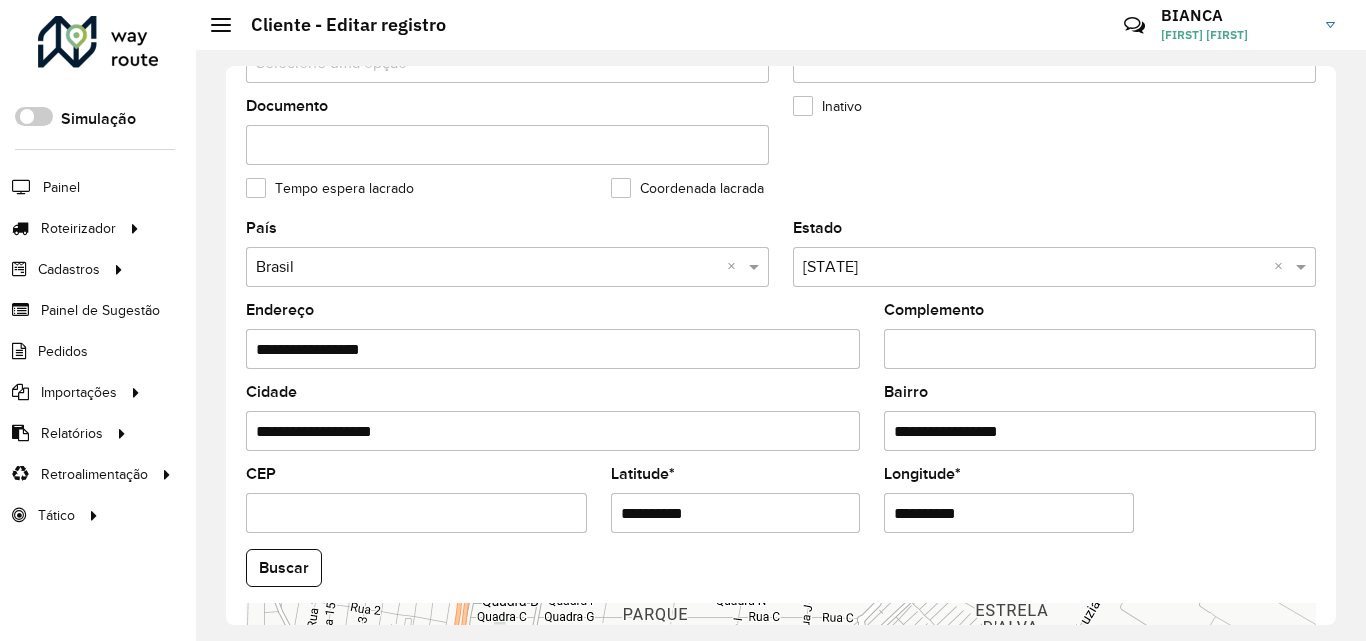 scroll, scrollTop: 700, scrollLeft: 0, axis: vertical 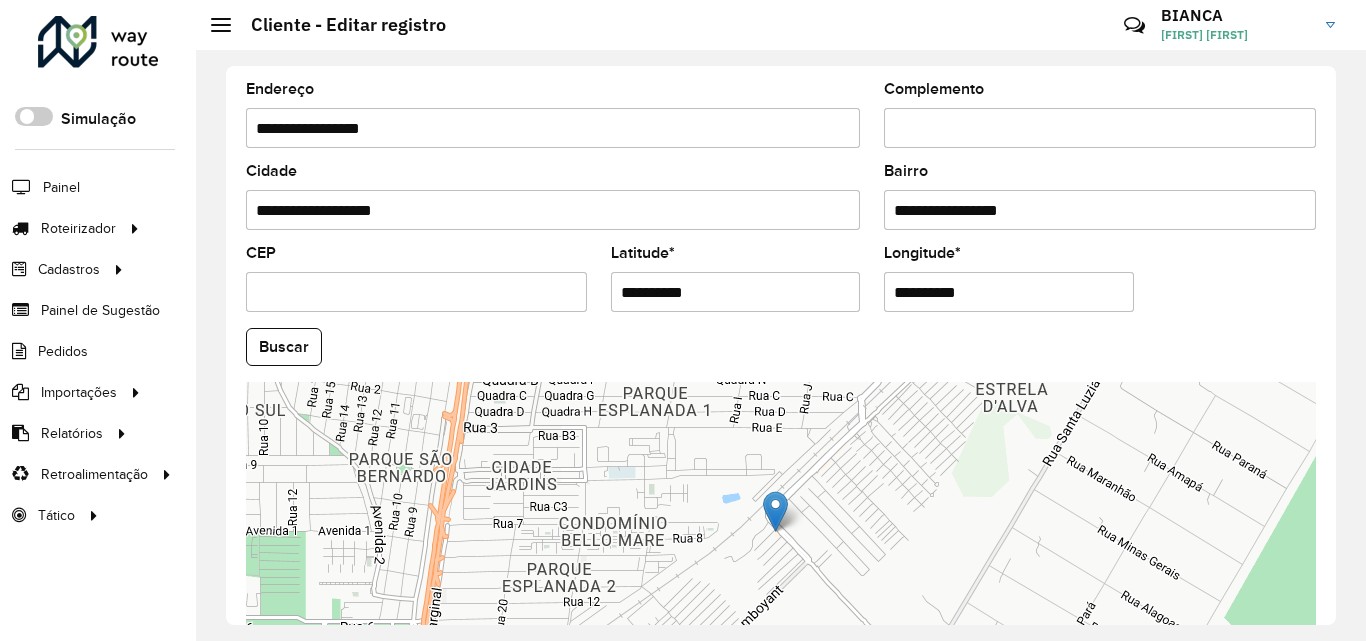 drag, startPoint x: 899, startPoint y: 299, endPoint x: 999, endPoint y: 299, distance: 100 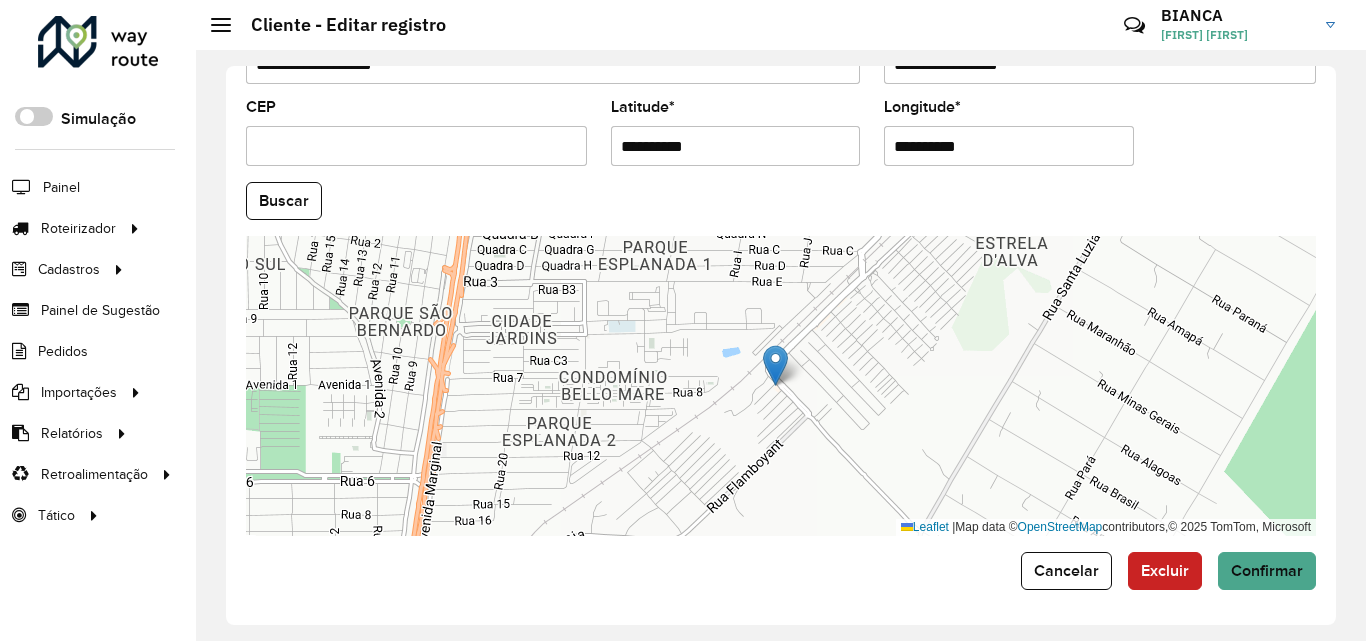 scroll, scrollTop: 847, scrollLeft: 0, axis: vertical 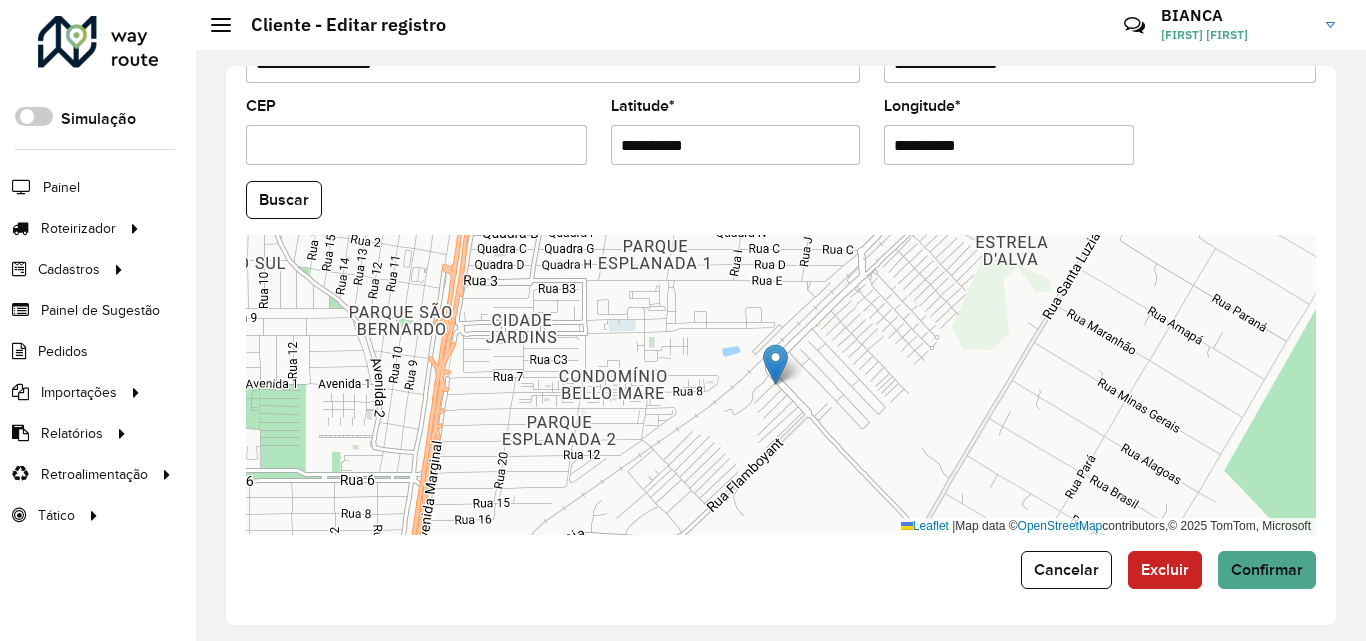 click on "Buscar" 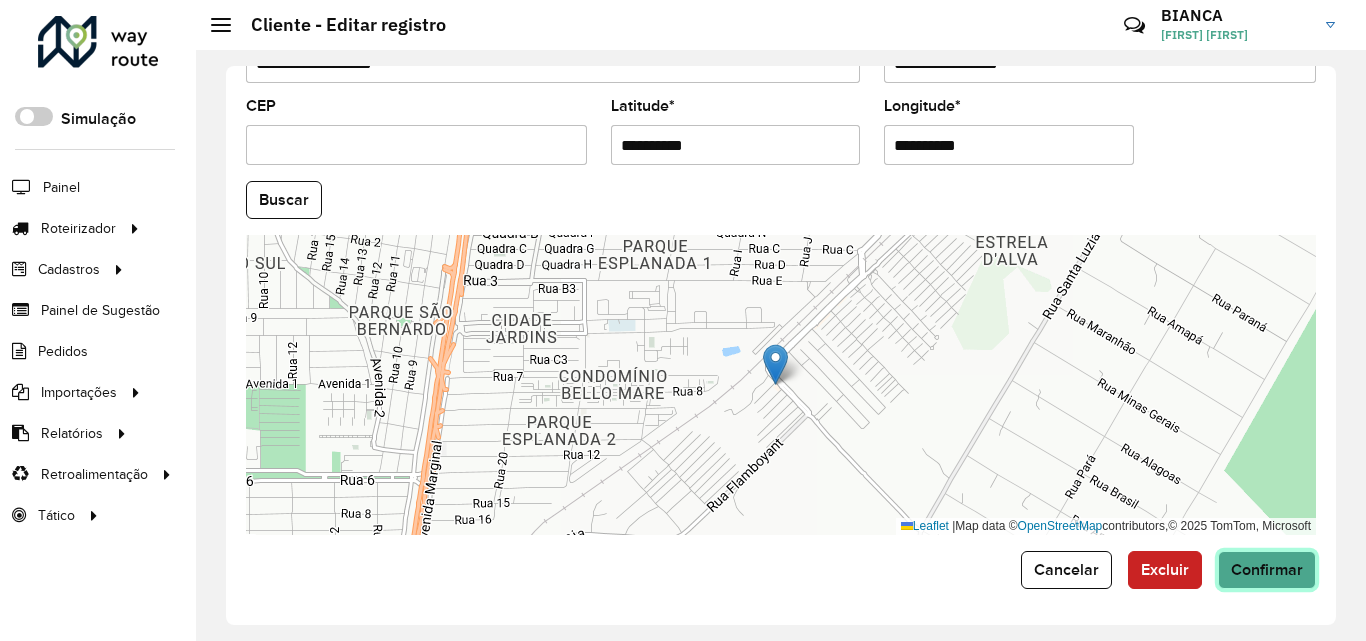 click on "Confirmar" 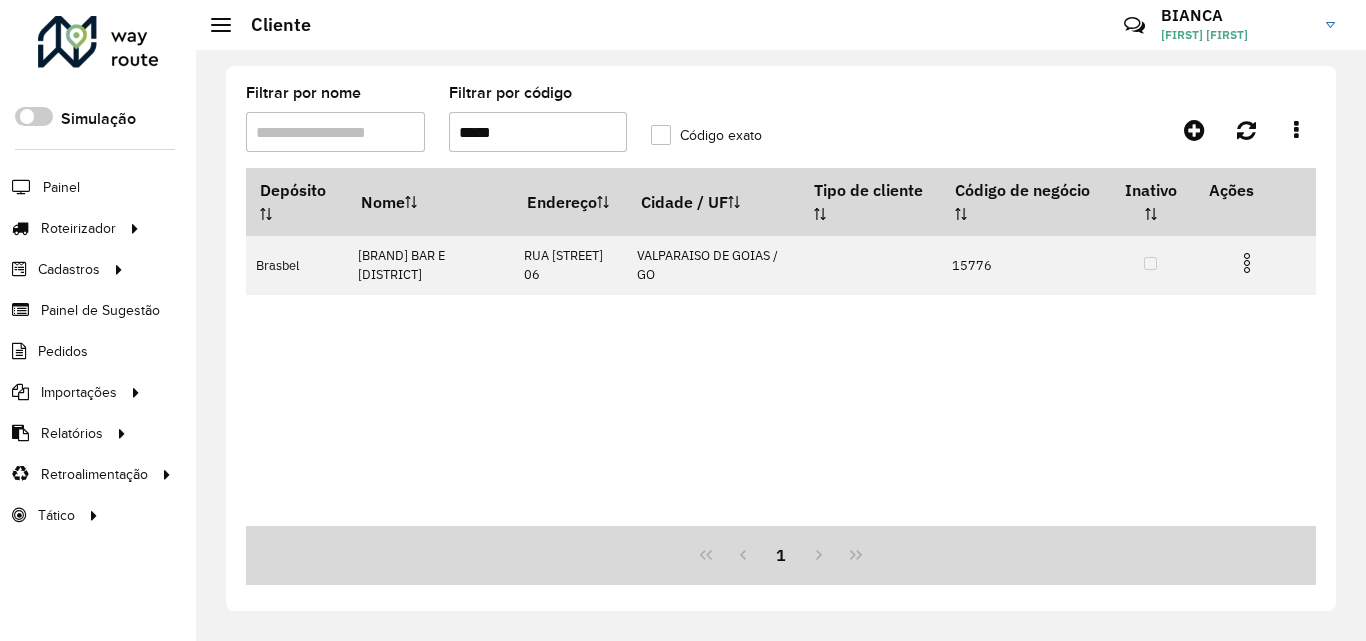 drag, startPoint x: 523, startPoint y: 129, endPoint x: 419, endPoint y: 138, distance: 104.388695 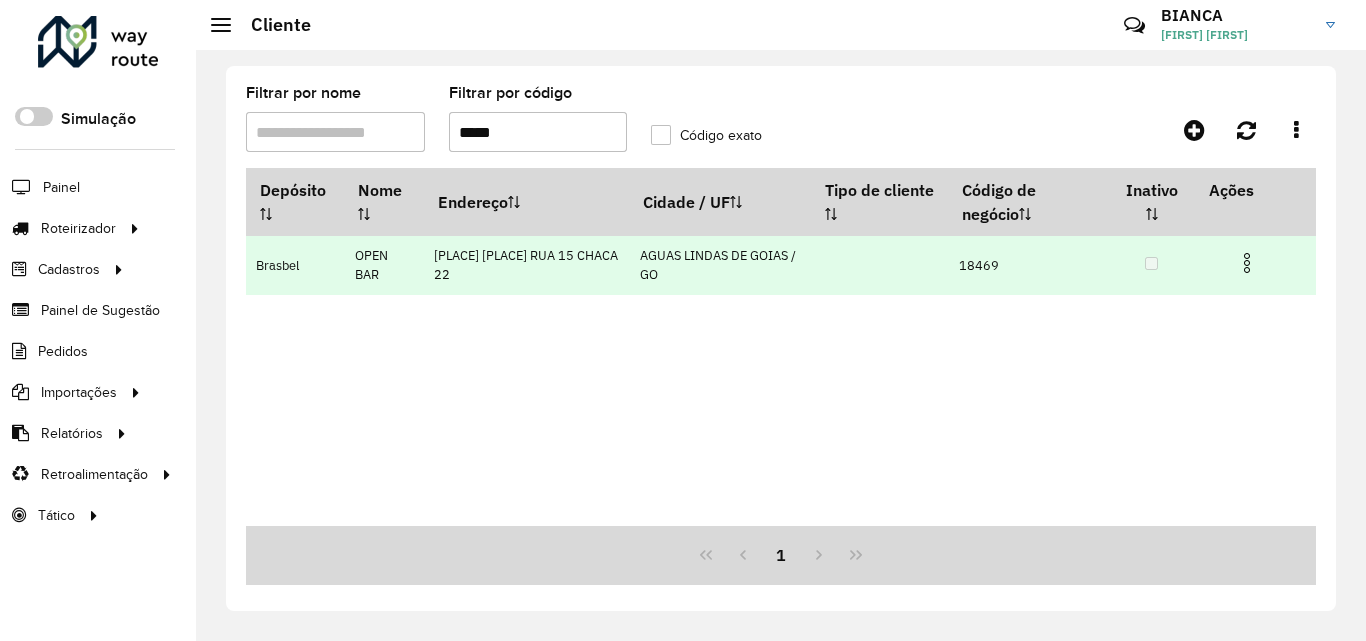 type on "*****" 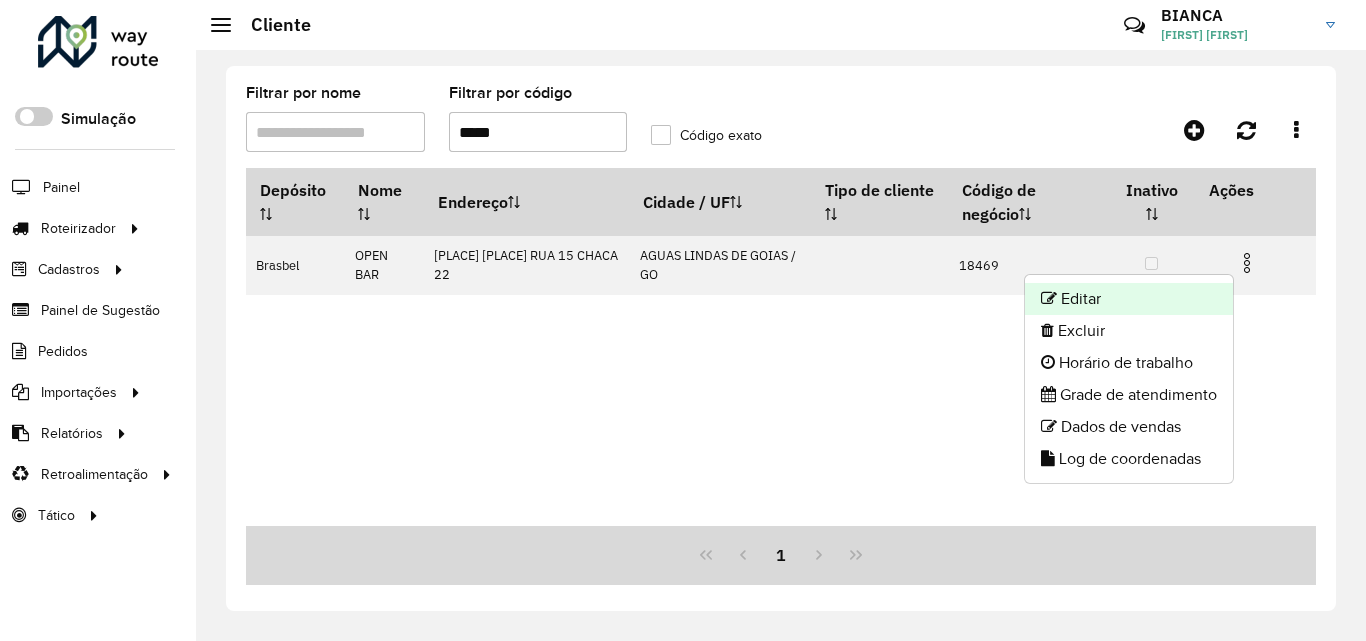 click on "Editar" 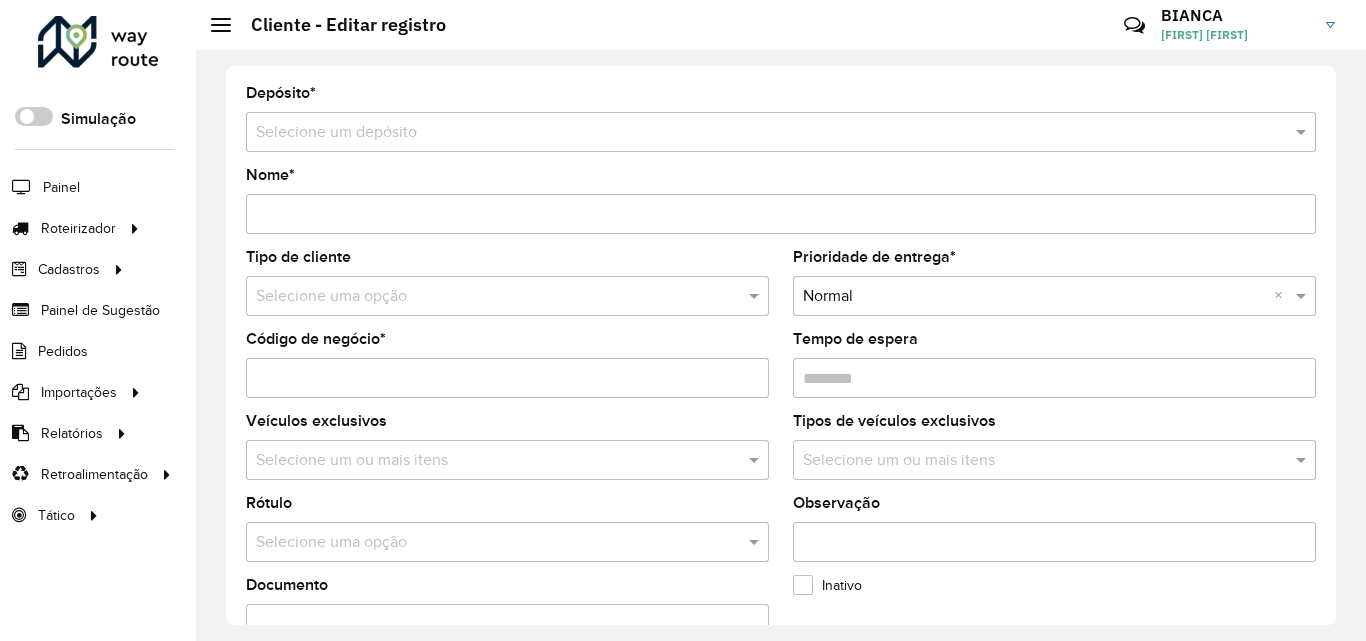 type on "********" 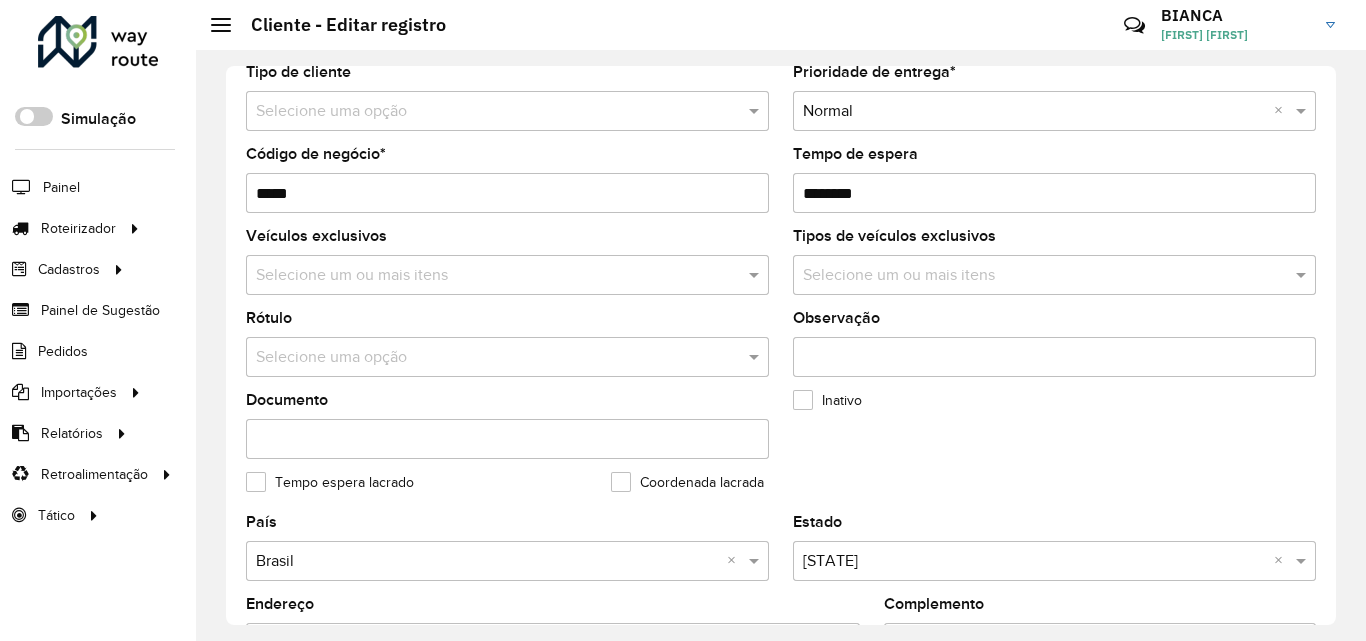 scroll, scrollTop: 500, scrollLeft: 0, axis: vertical 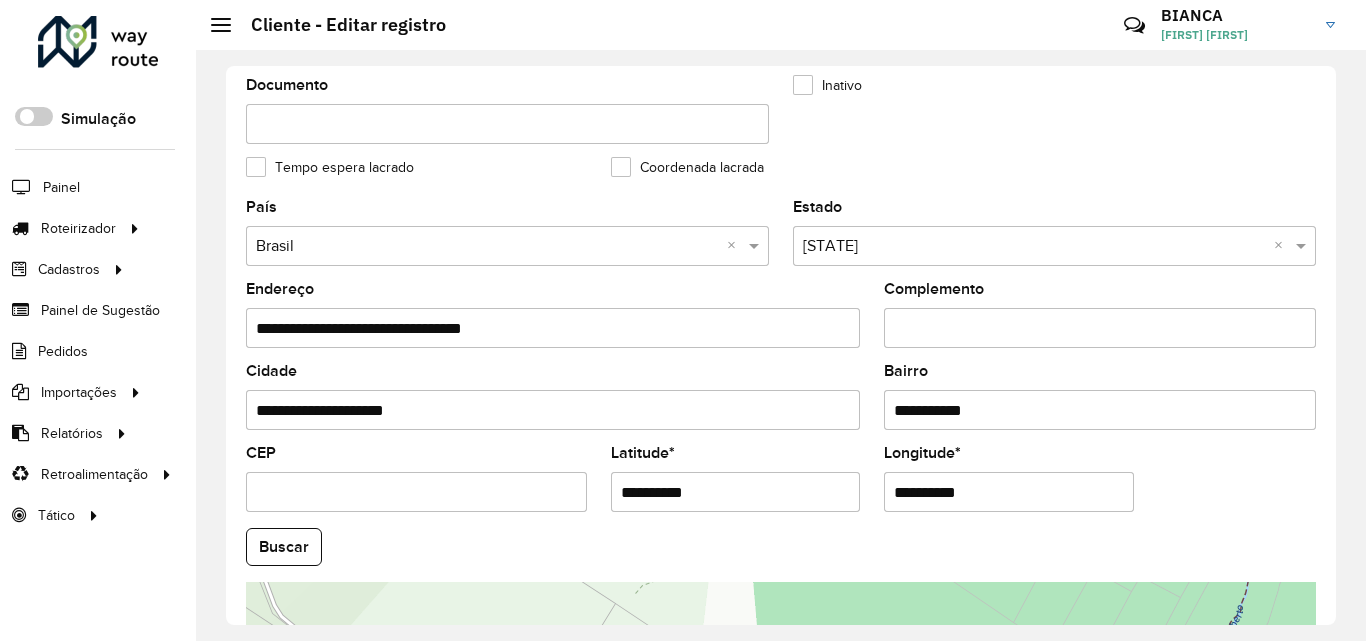 drag, startPoint x: 625, startPoint y: 496, endPoint x: 735, endPoint y: 495, distance: 110.00455 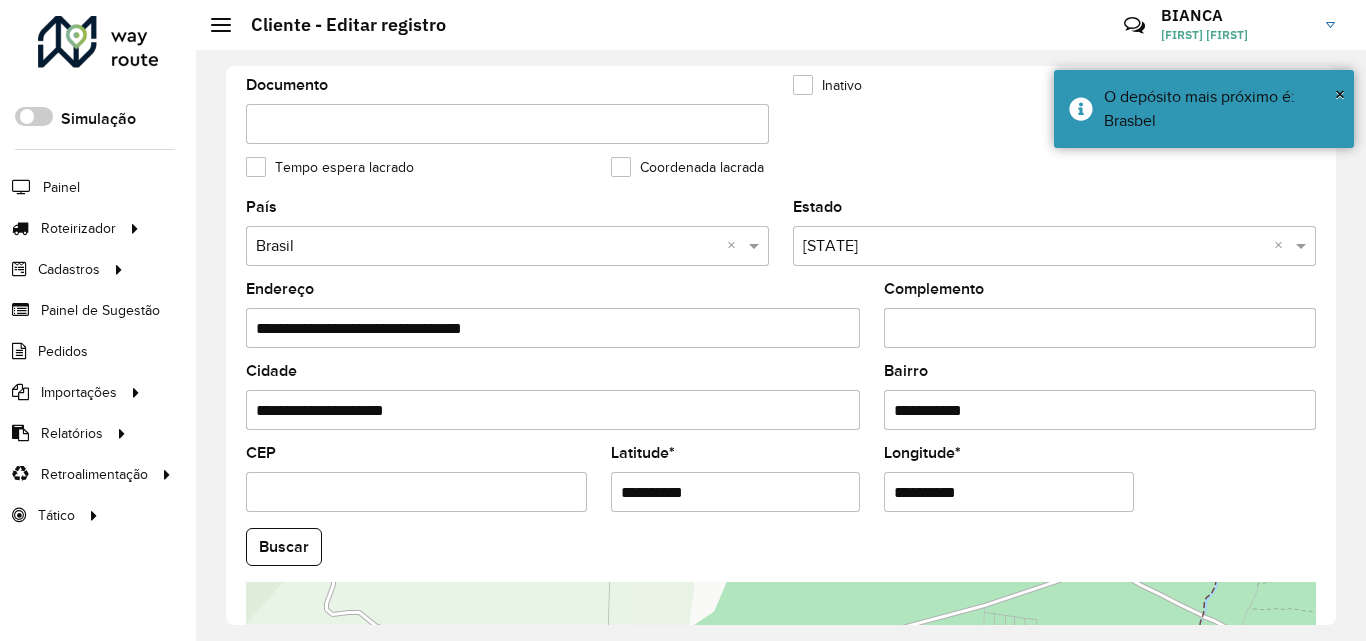 drag, startPoint x: 894, startPoint y: 490, endPoint x: 1045, endPoint y: 493, distance: 151.0298 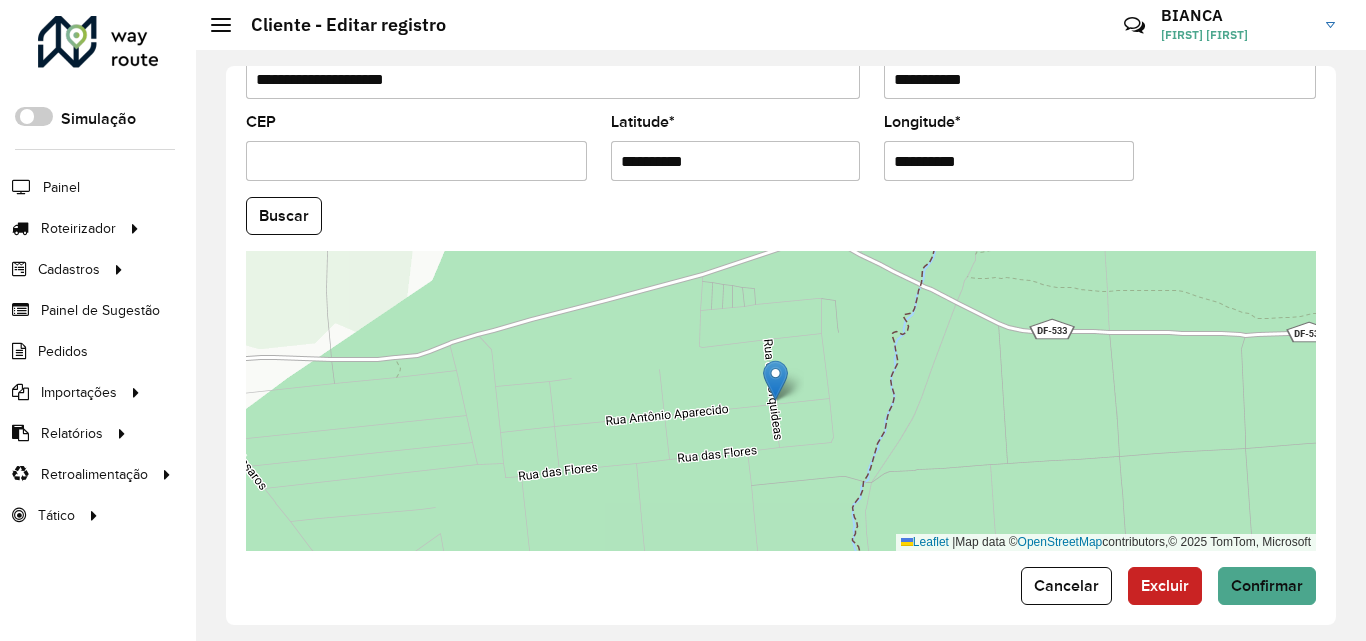 scroll, scrollTop: 847, scrollLeft: 0, axis: vertical 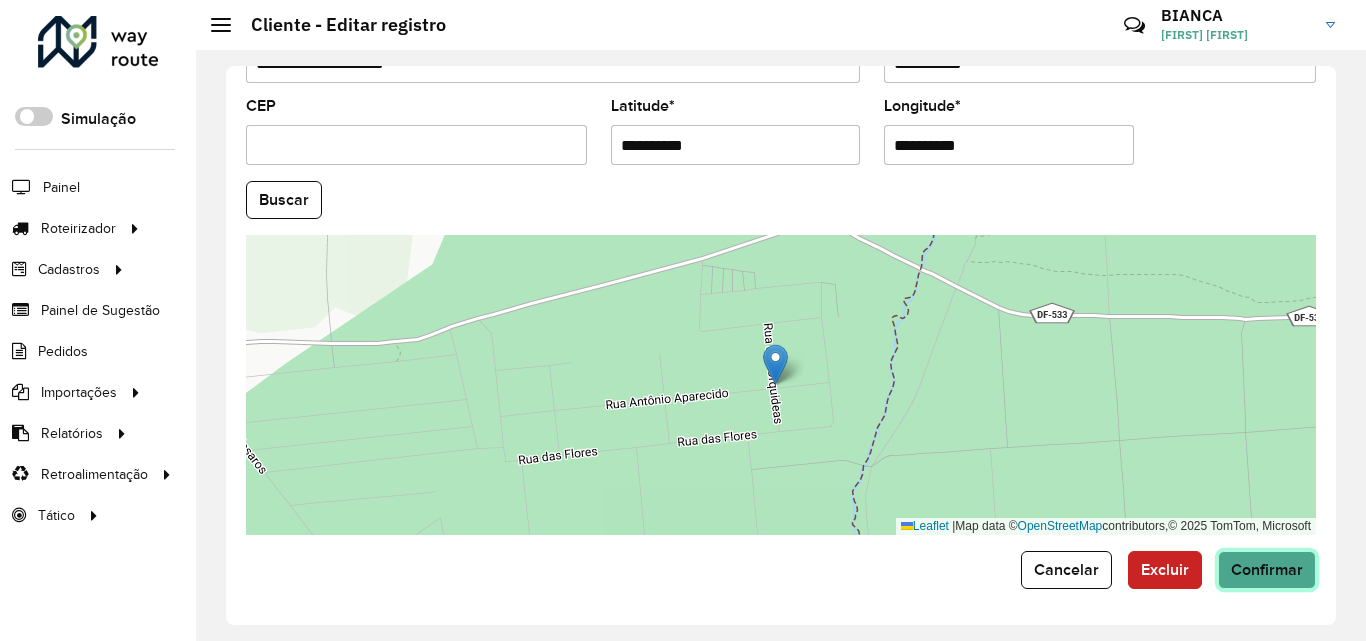 click on "Confirmar" 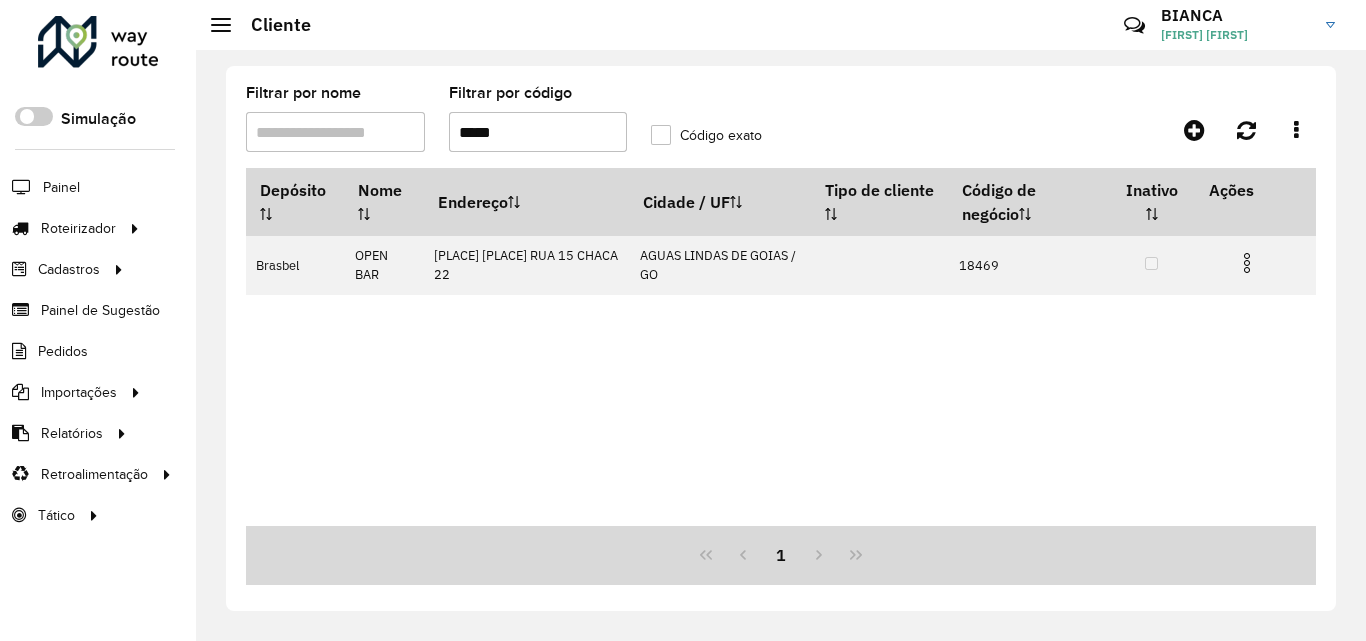 drag, startPoint x: 524, startPoint y: 129, endPoint x: 410, endPoint y: 106, distance: 116.297035 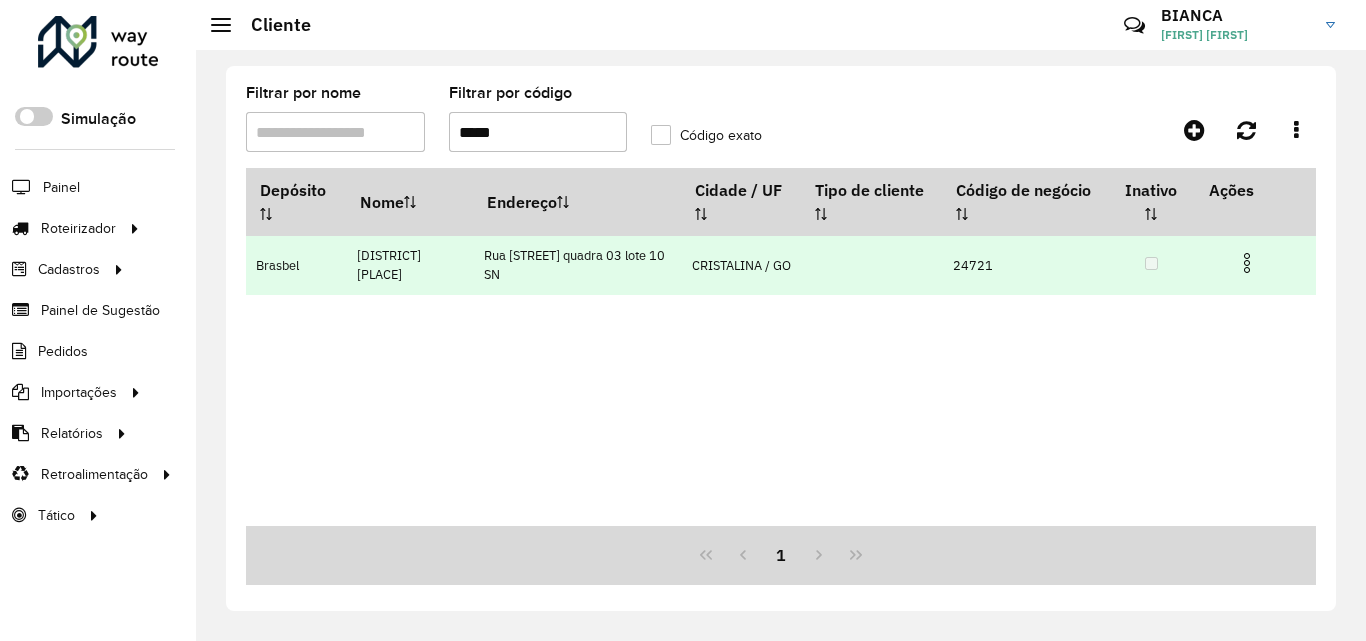 type on "*****" 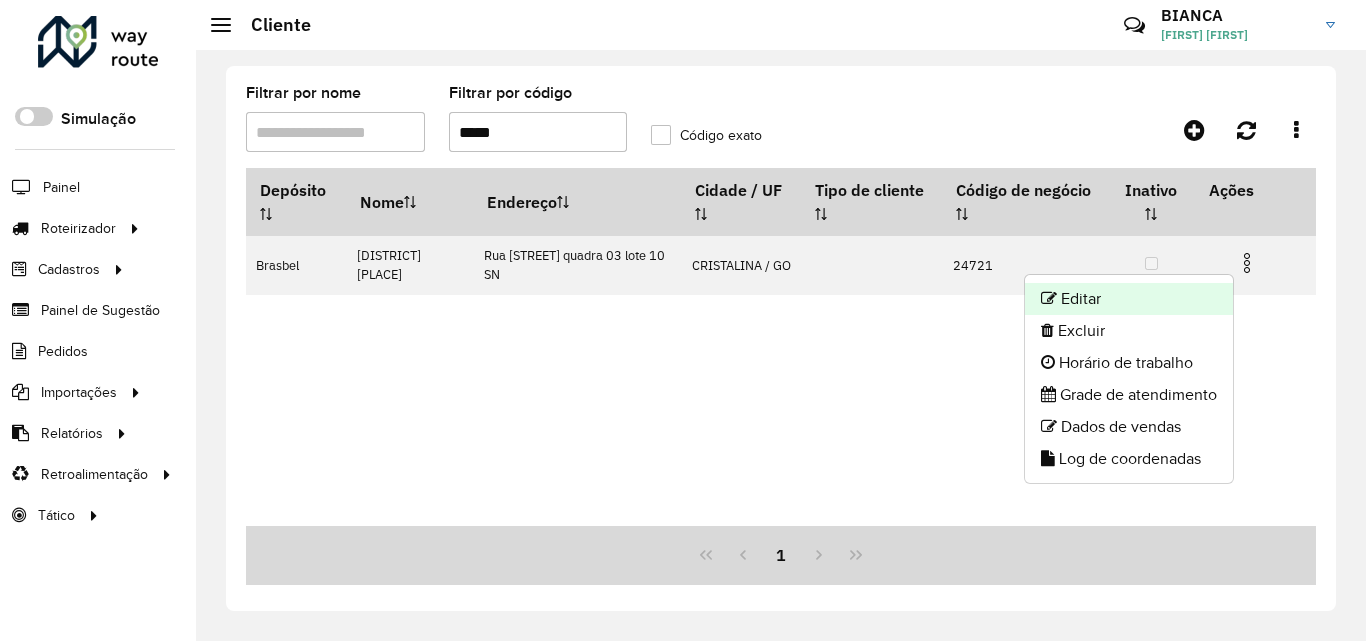 click on "Editar" 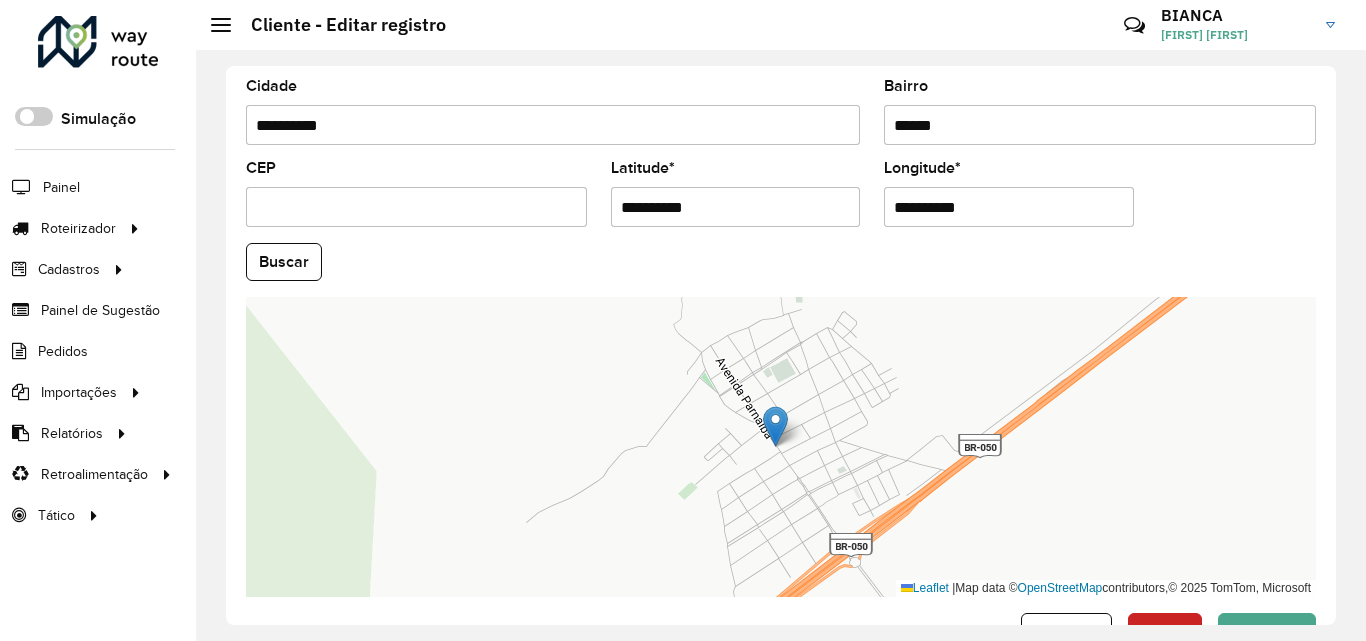 scroll, scrollTop: 847, scrollLeft: 0, axis: vertical 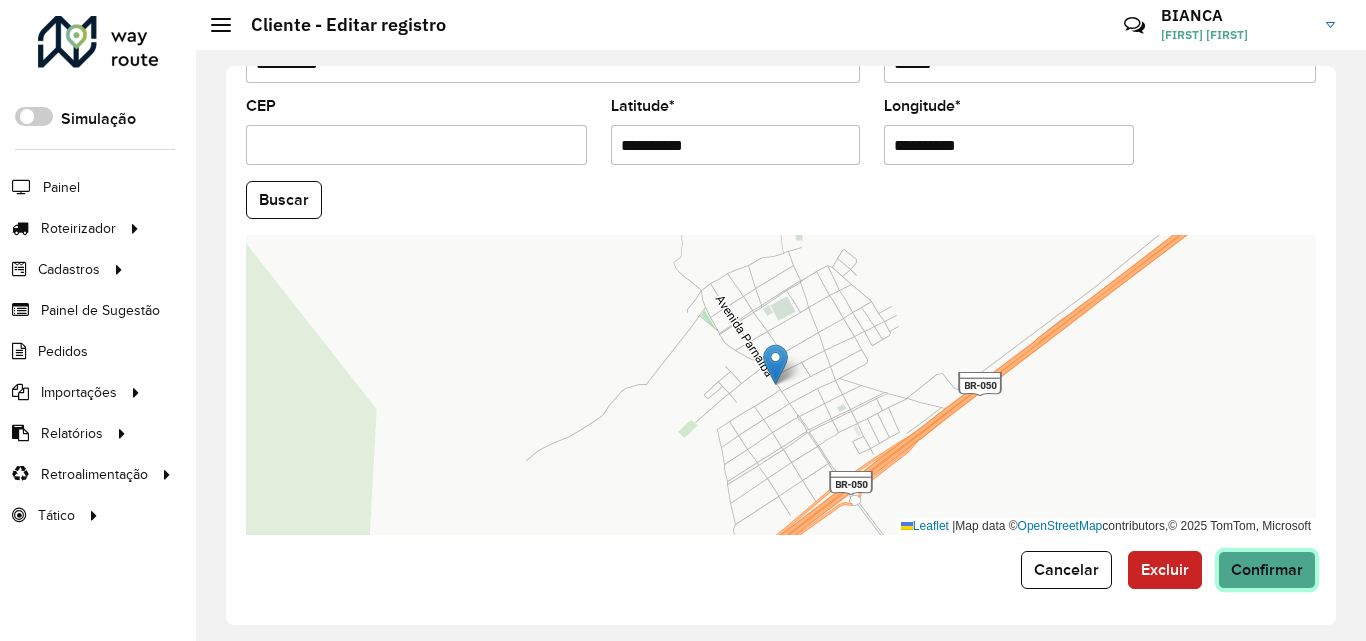 click on "Confirmar" 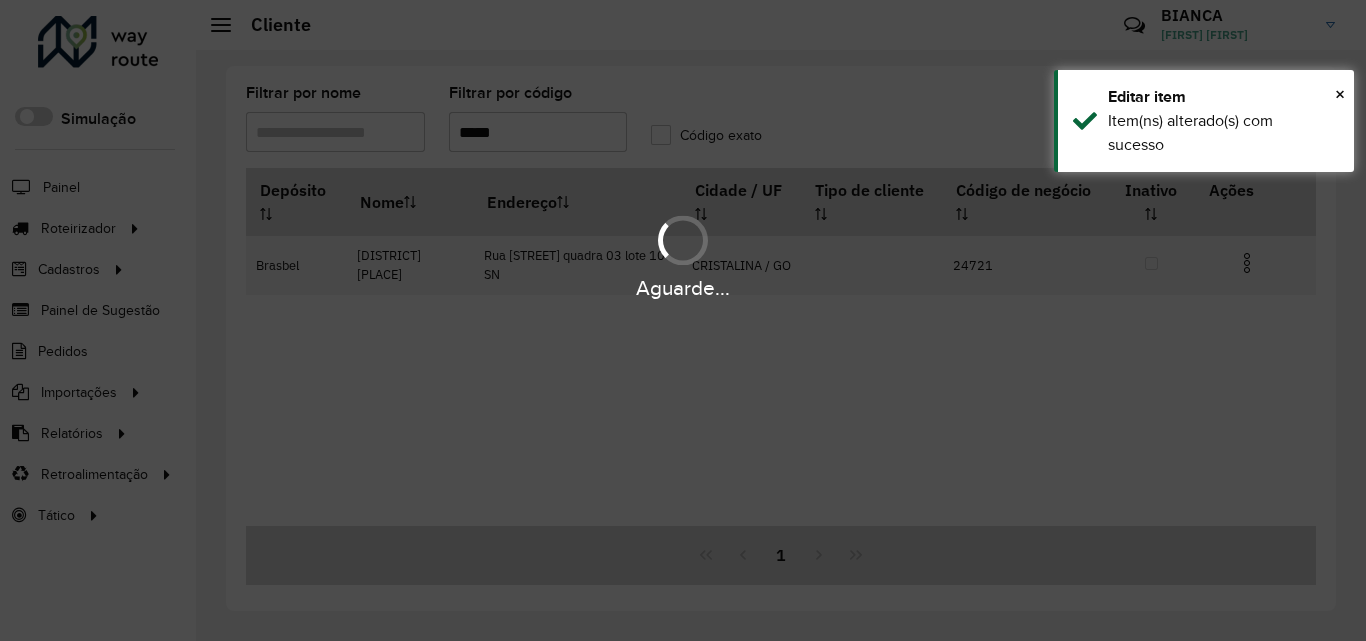 click on "Aguarde..." at bounding box center [683, 320] 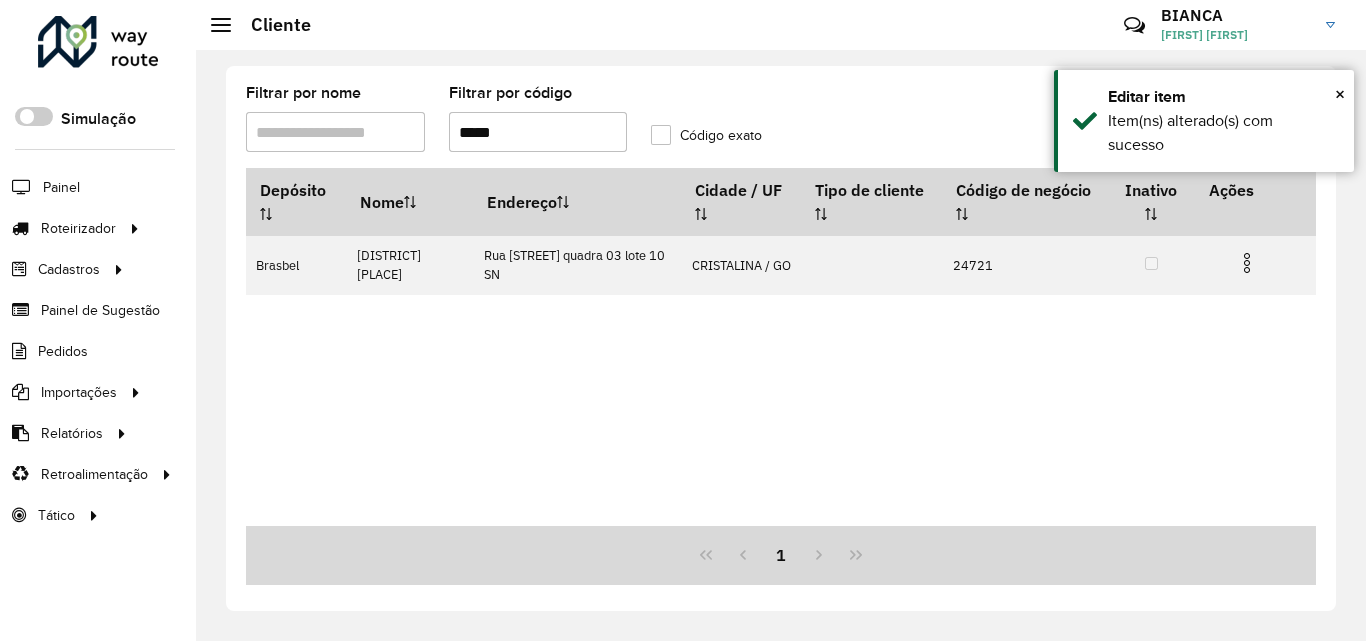 drag, startPoint x: 526, startPoint y: 135, endPoint x: 418, endPoint y: 122, distance: 108.779594 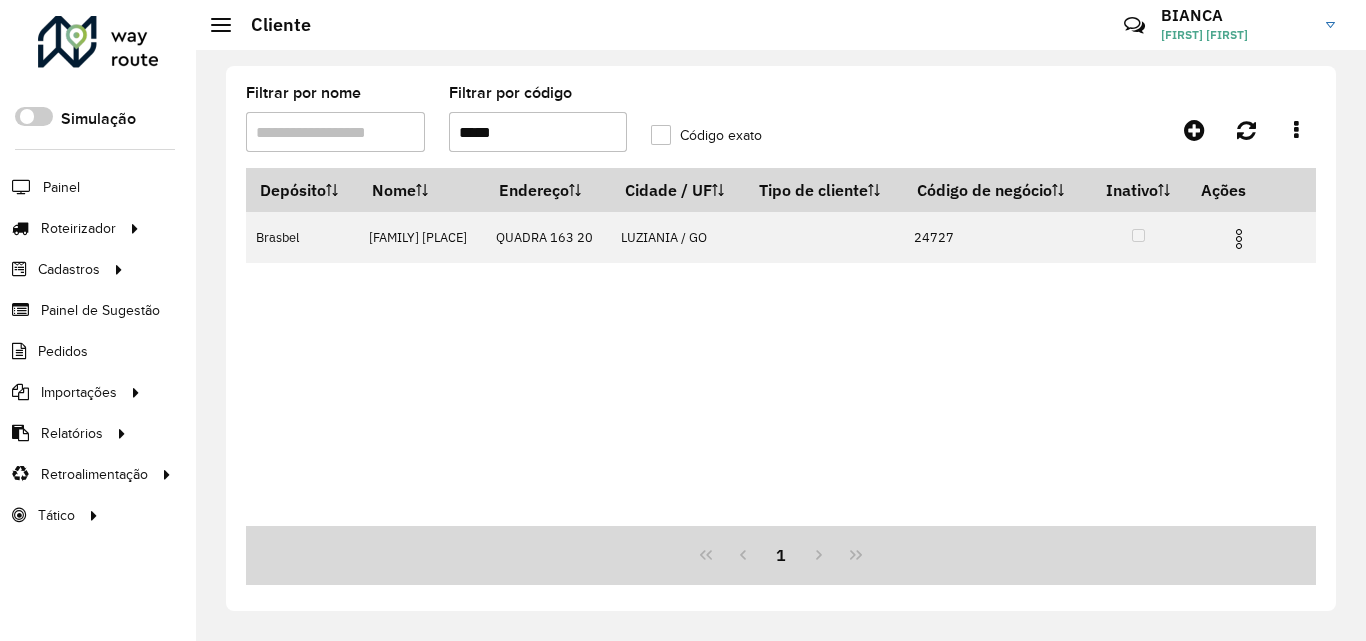 type on "*****" 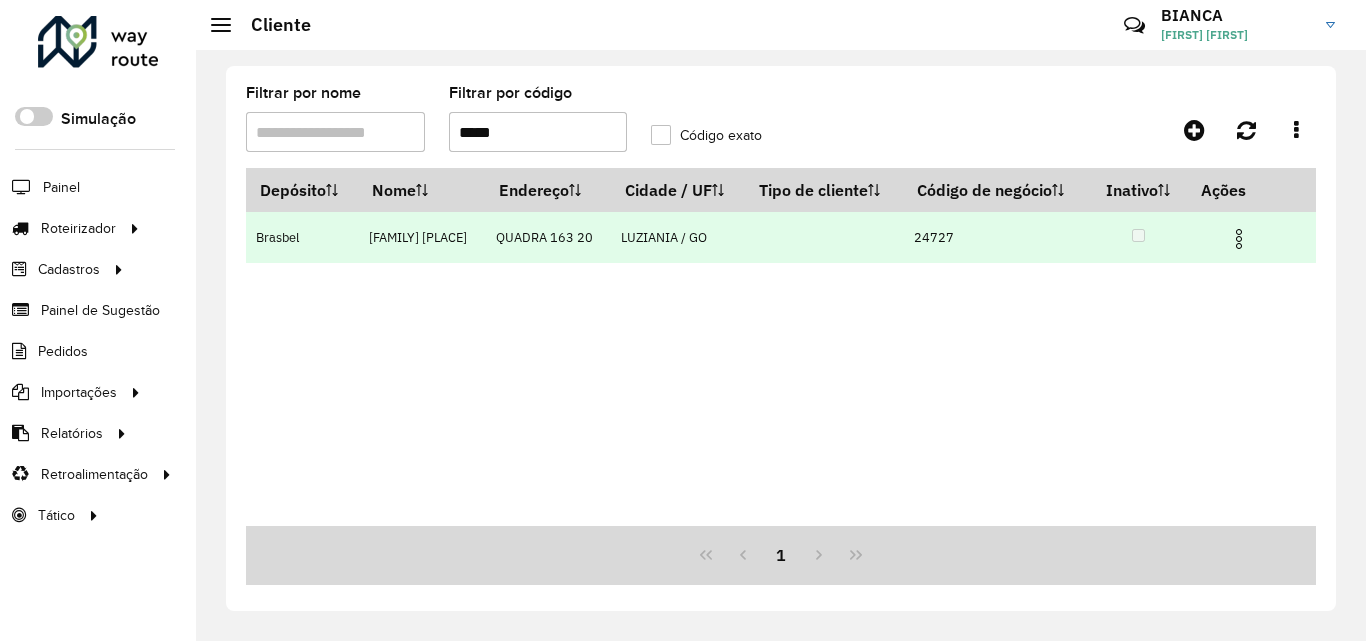 click at bounding box center (1239, 236) 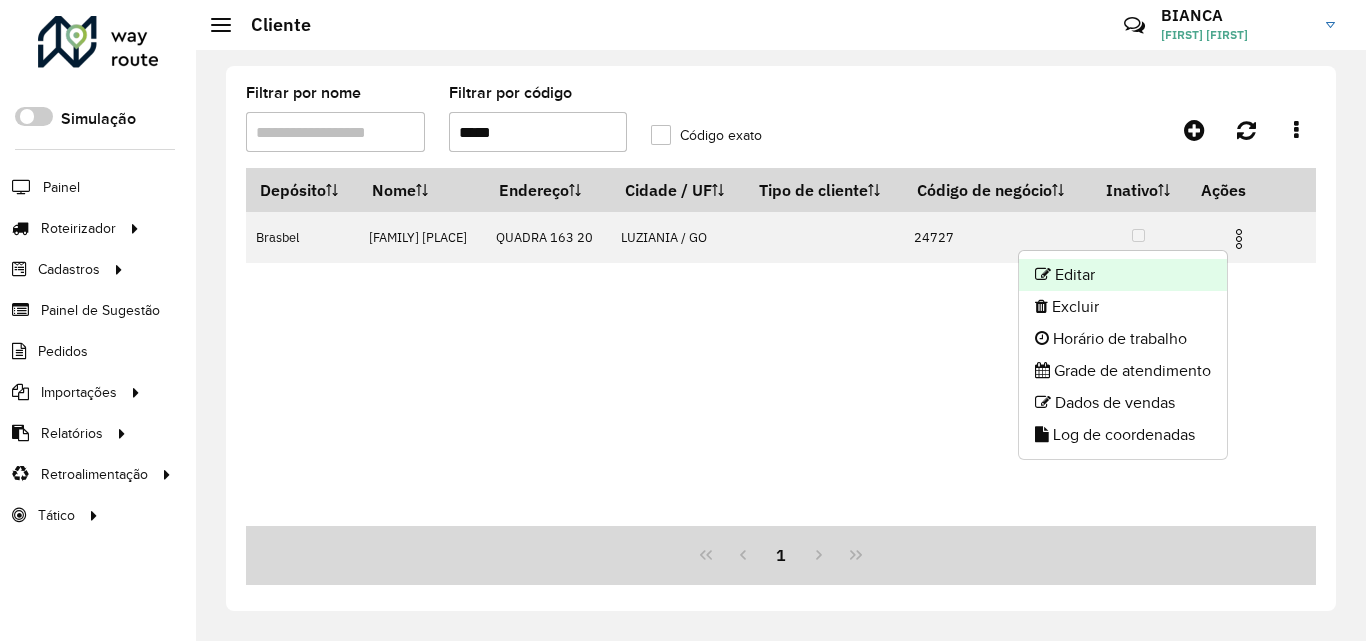 click on "Editar" 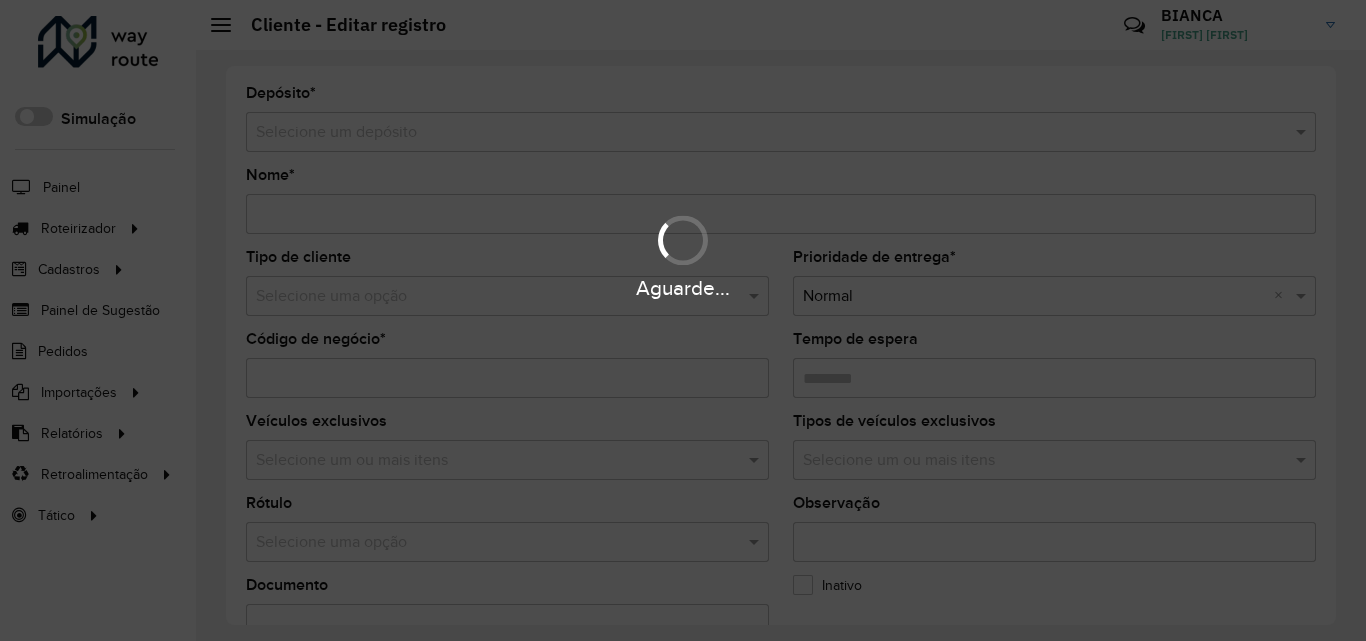 type on "**********" 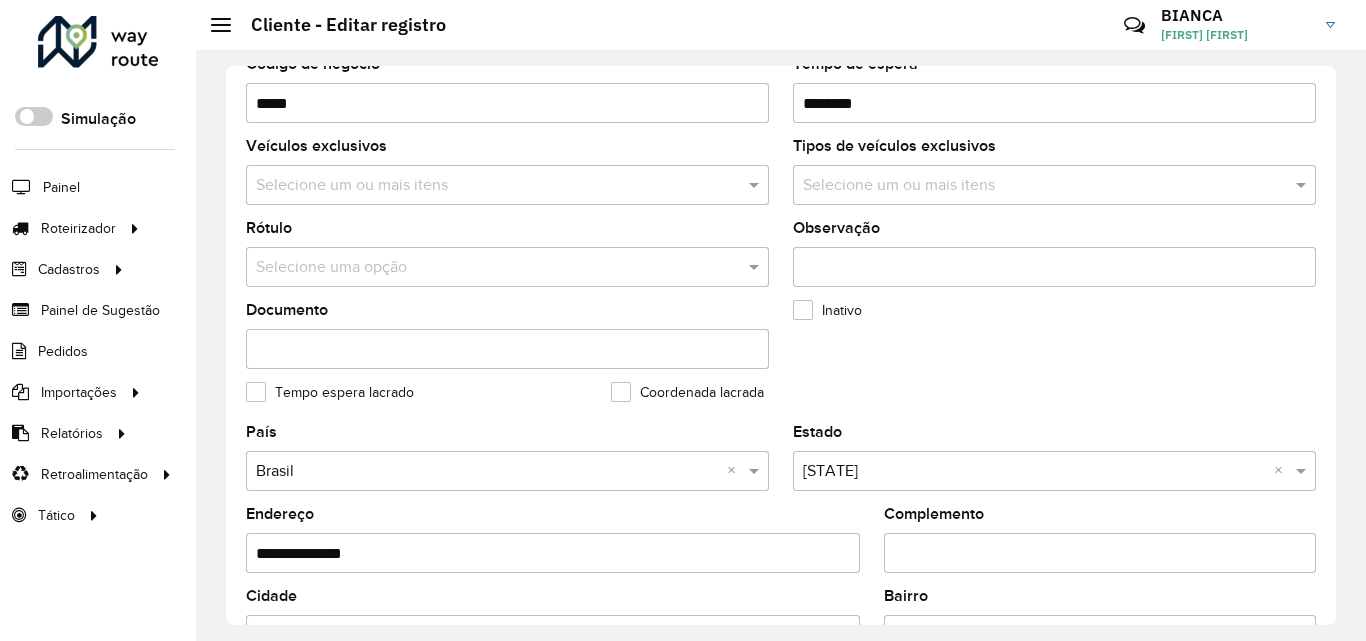 scroll, scrollTop: 600, scrollLeft: 0, axis: vertical 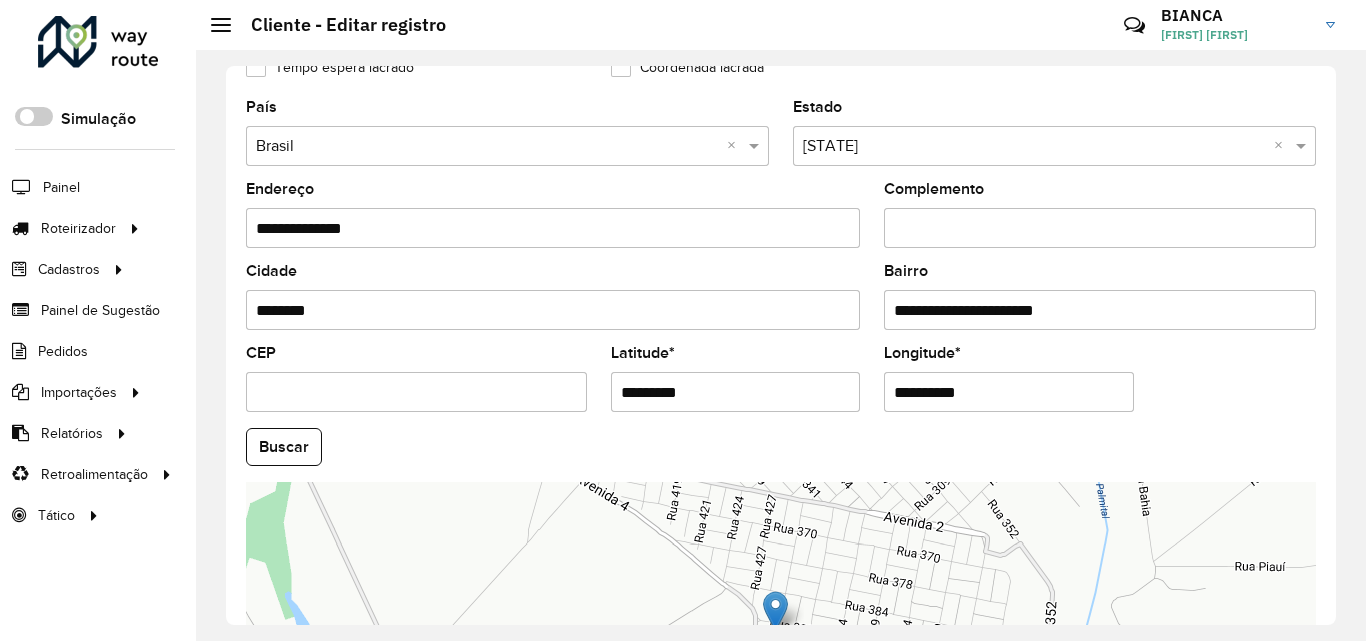 click on "*********" at bounding box center (736, 392) 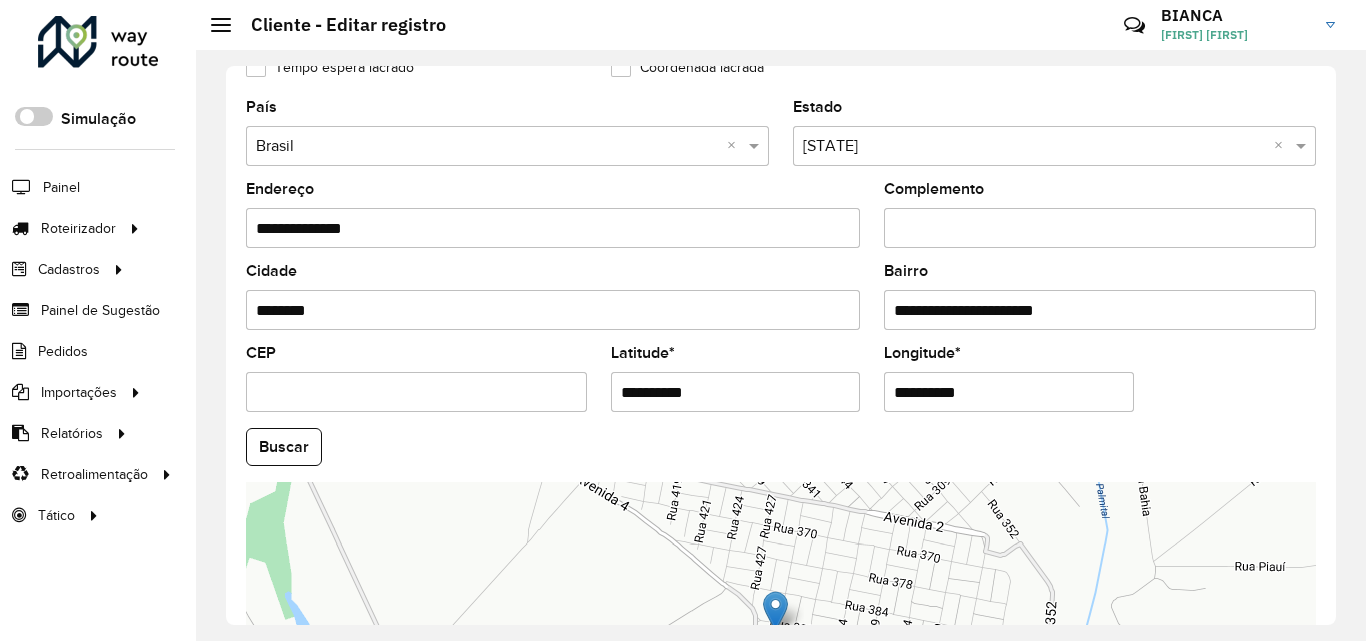 type on "**********" 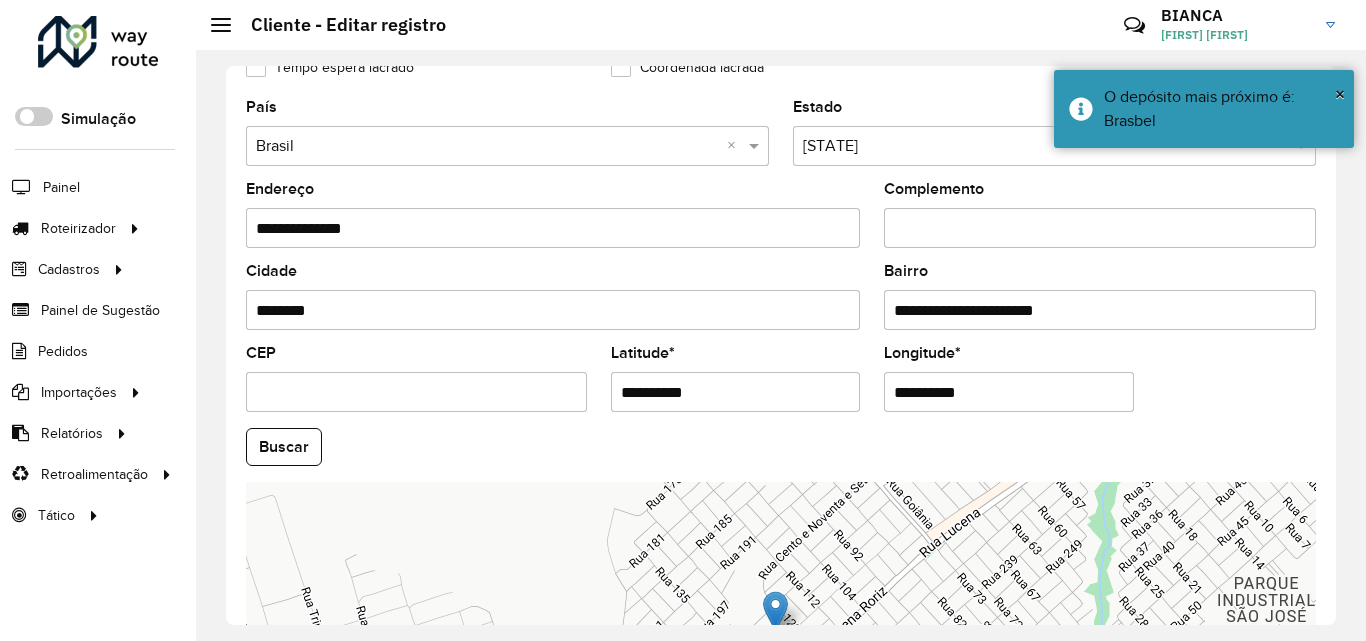 drag, startPoint x: 898, startPoint y: 391, endPoint x: 1059, endPoint y: 396, distance: 161.07762 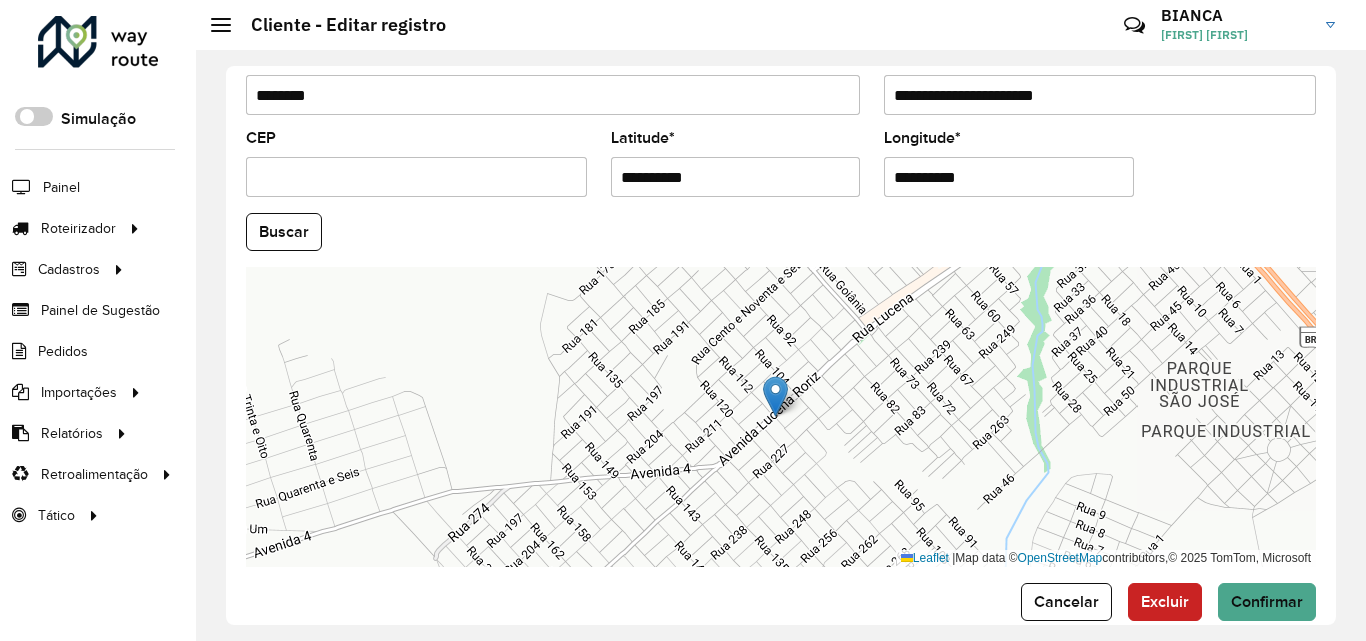 scroll, scrollTop: 847, scrollLeft: 0, axis: vertical 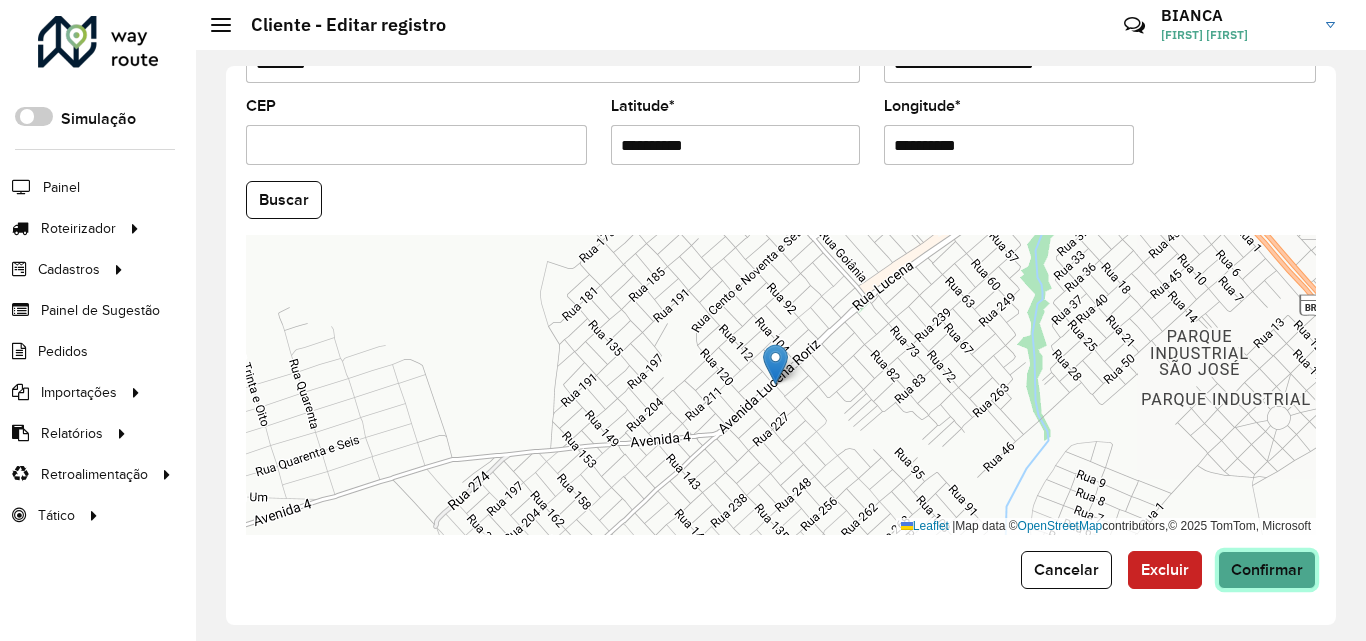 click on "Confirmar" 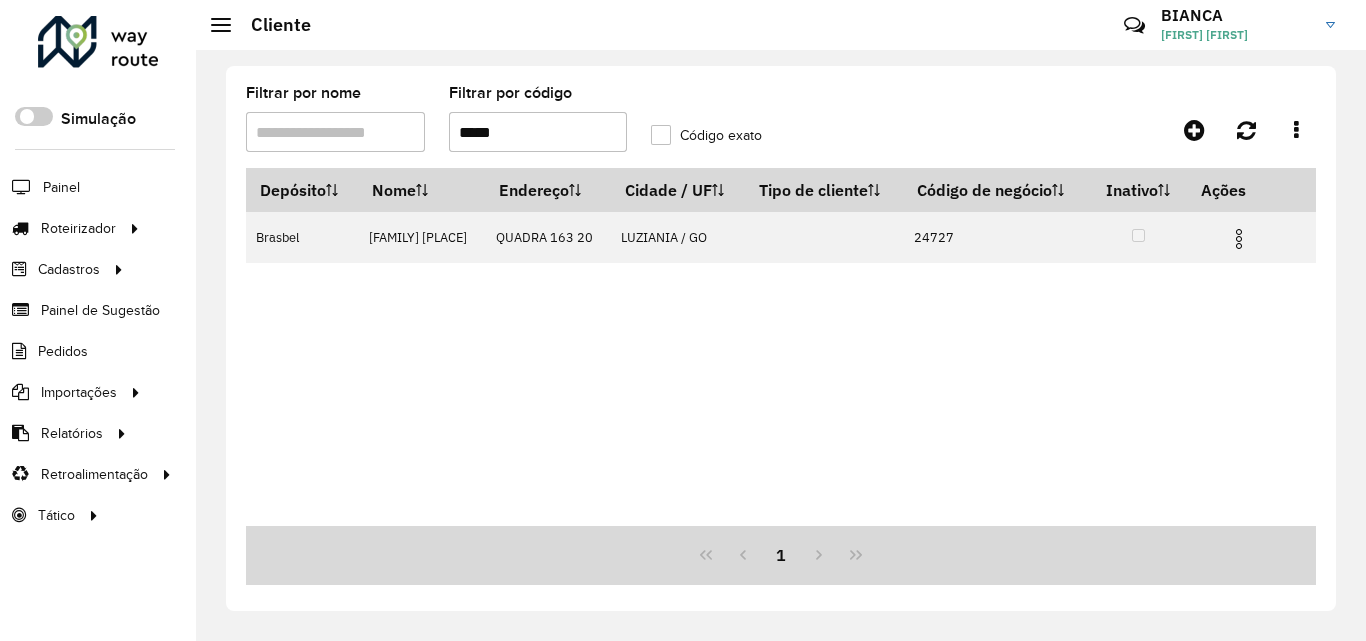 drag, startPoint x: 526, startPoint y: 126, endPoint x: 374, endPoint y: 118, distance: 152.21039 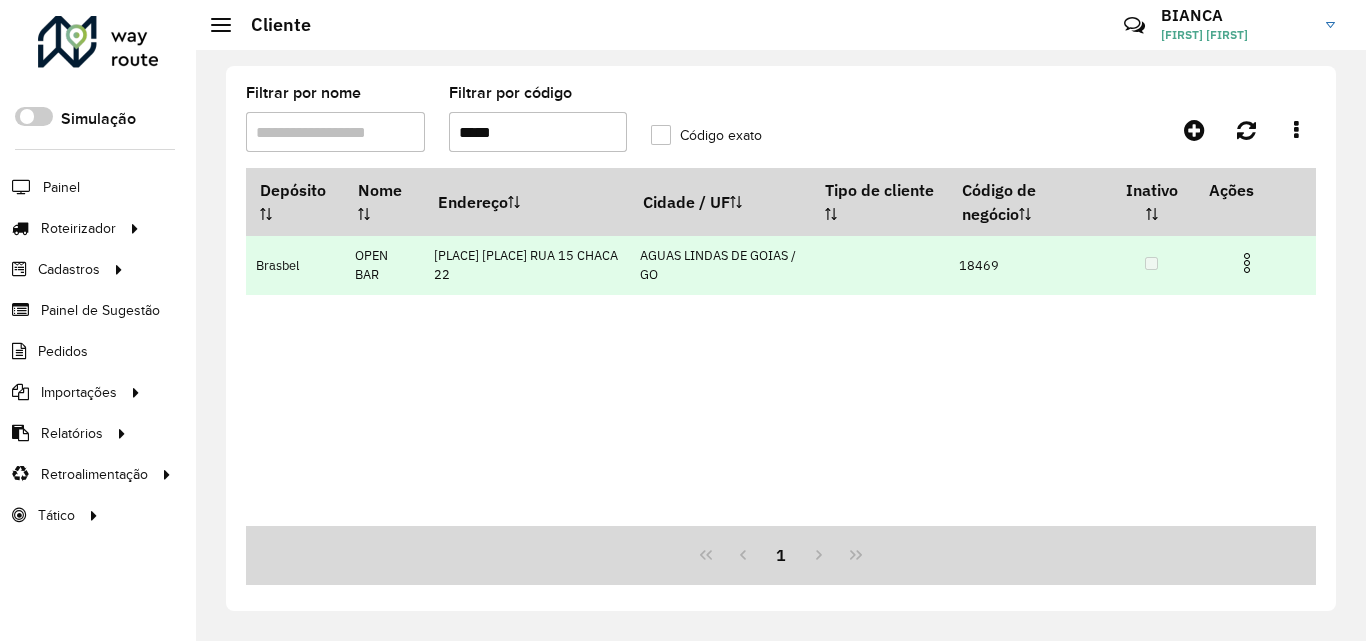 type on "*****" 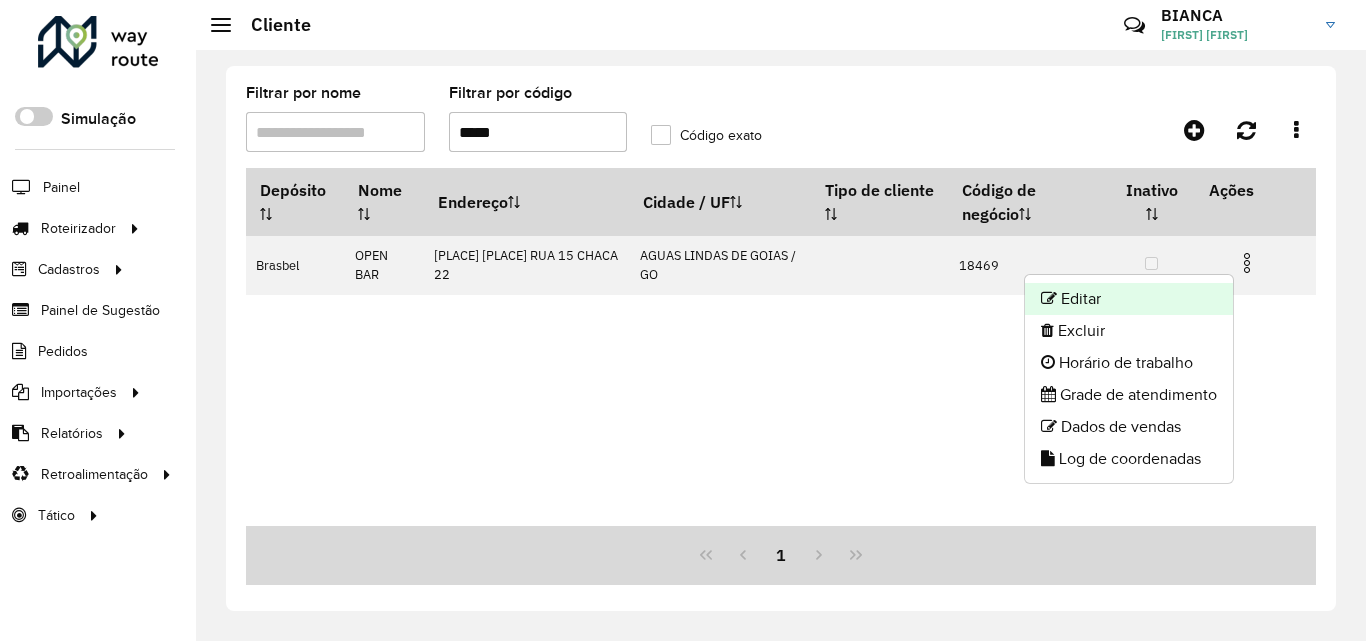 click on "Editar" 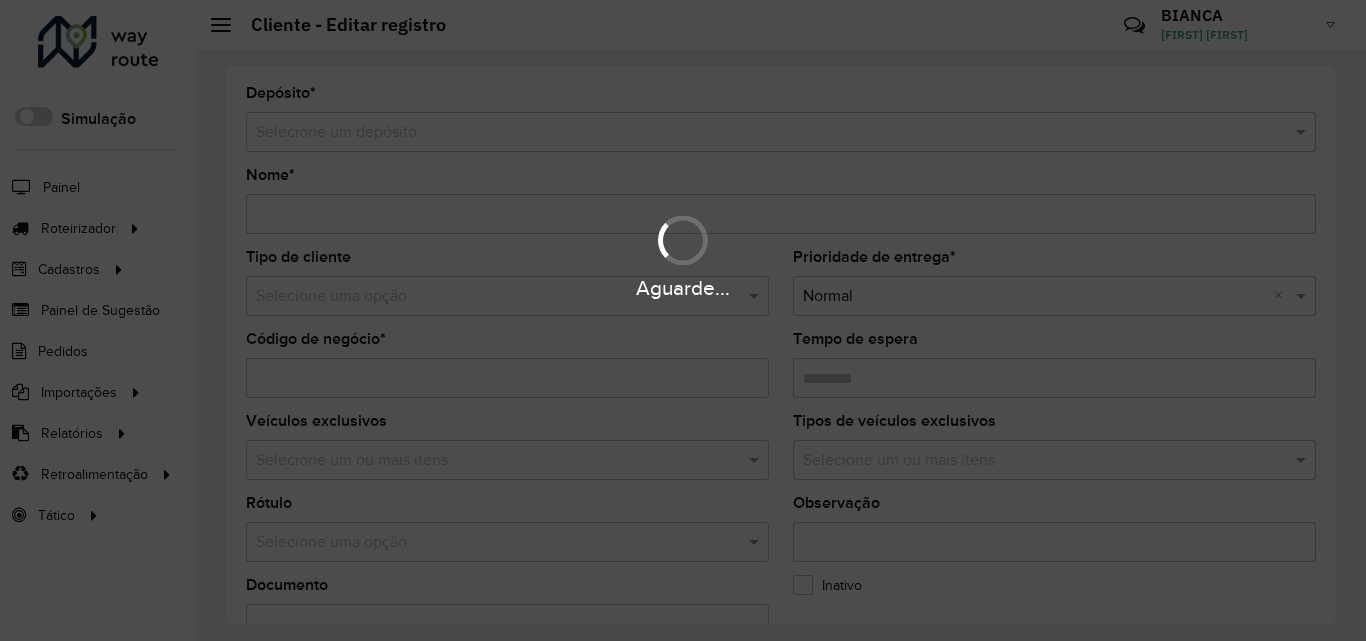 type on "********" 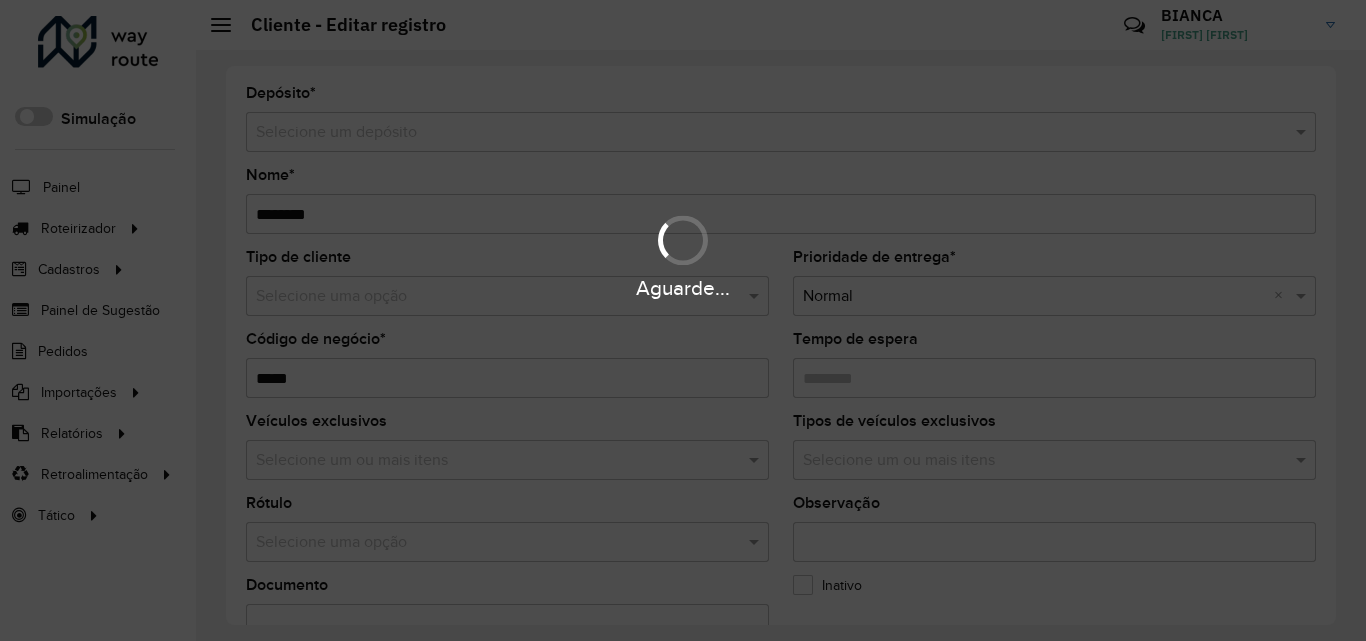 type on "********" 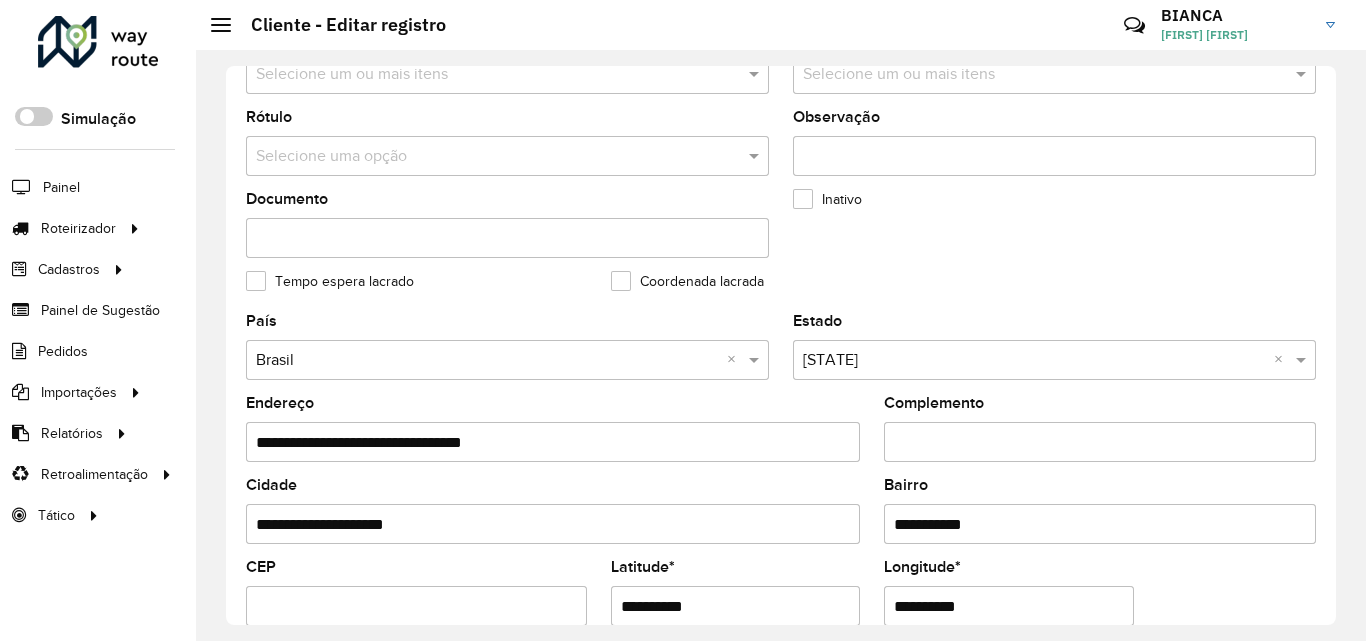 scroll, scrollTop: 847, scrollLeft: 0, axis: vertical 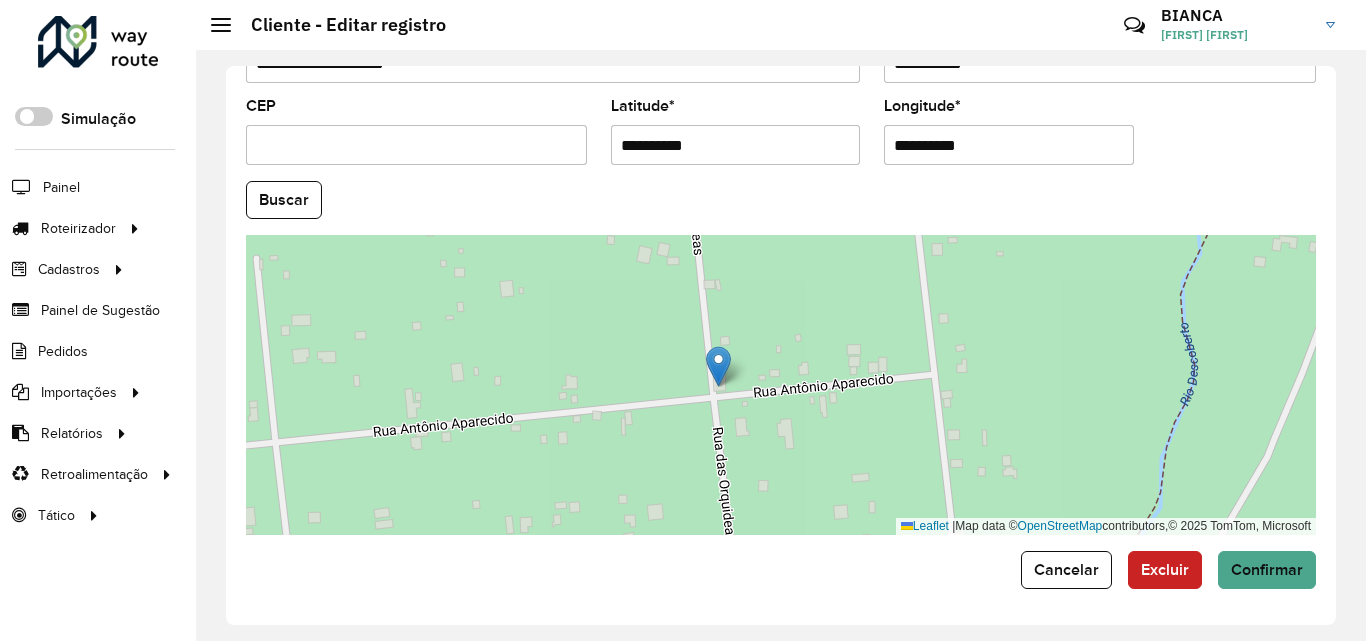 drag, startPoint x: 622, startPoint y: 152, endPoint x: 764, endPoint y: 149, distance: 142.0317 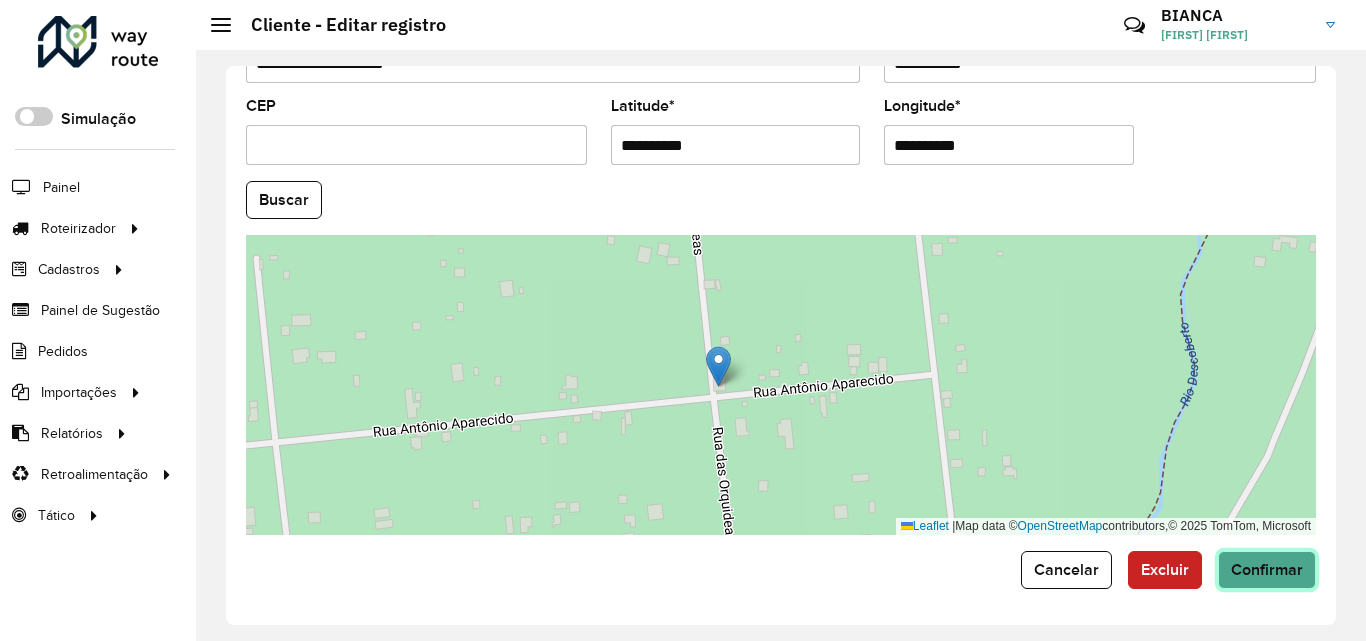 click on "Confirmar" 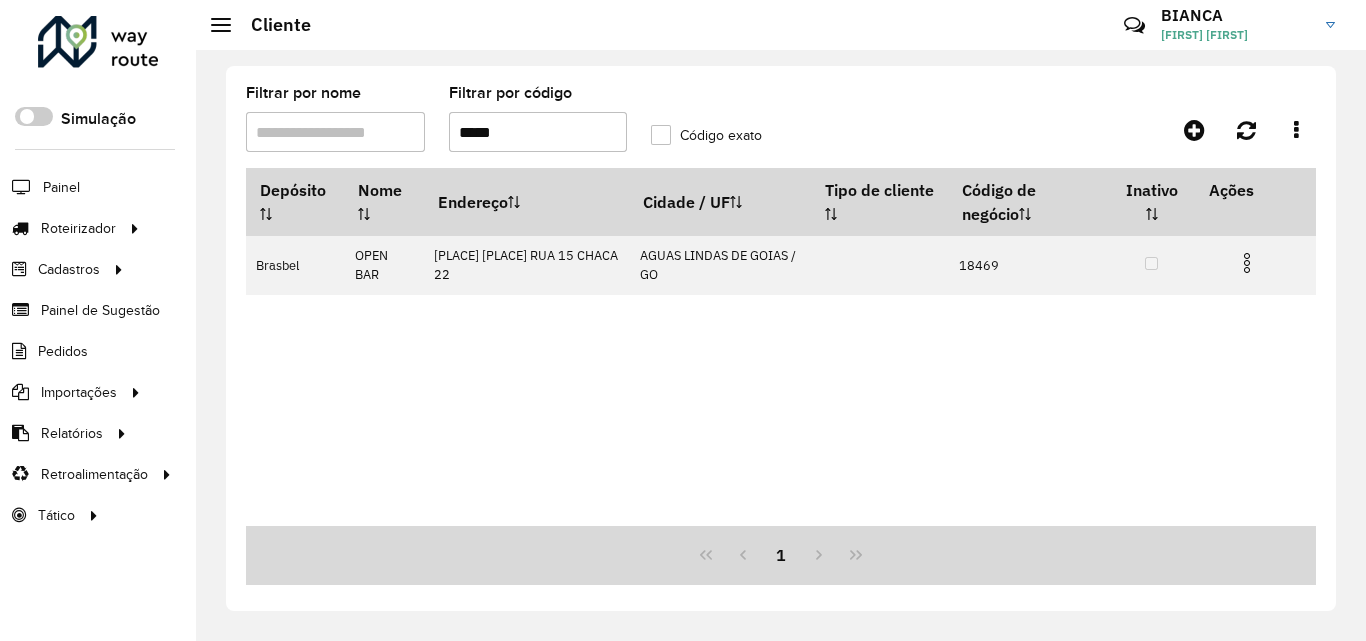 drag, startPoint x: 526, startPoint y: 142, endPoint x: 367, endPoint y: 92, distance: 166.67633 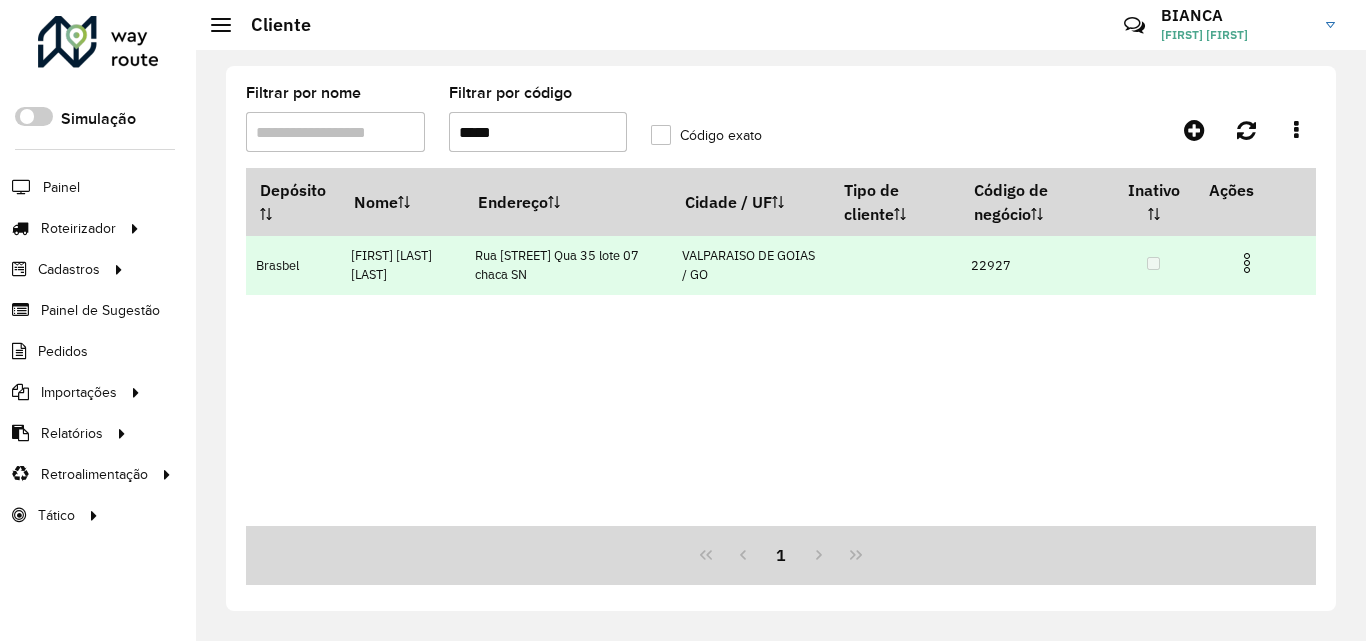 type on "*****" 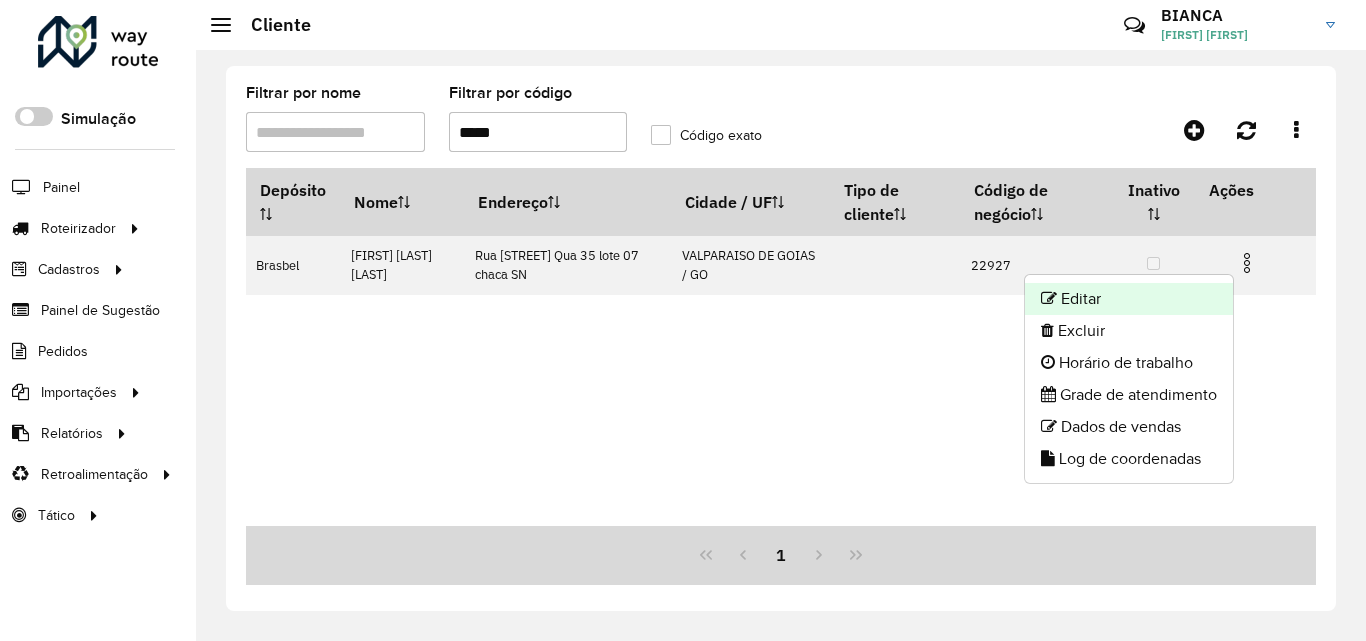 click on "Editar" 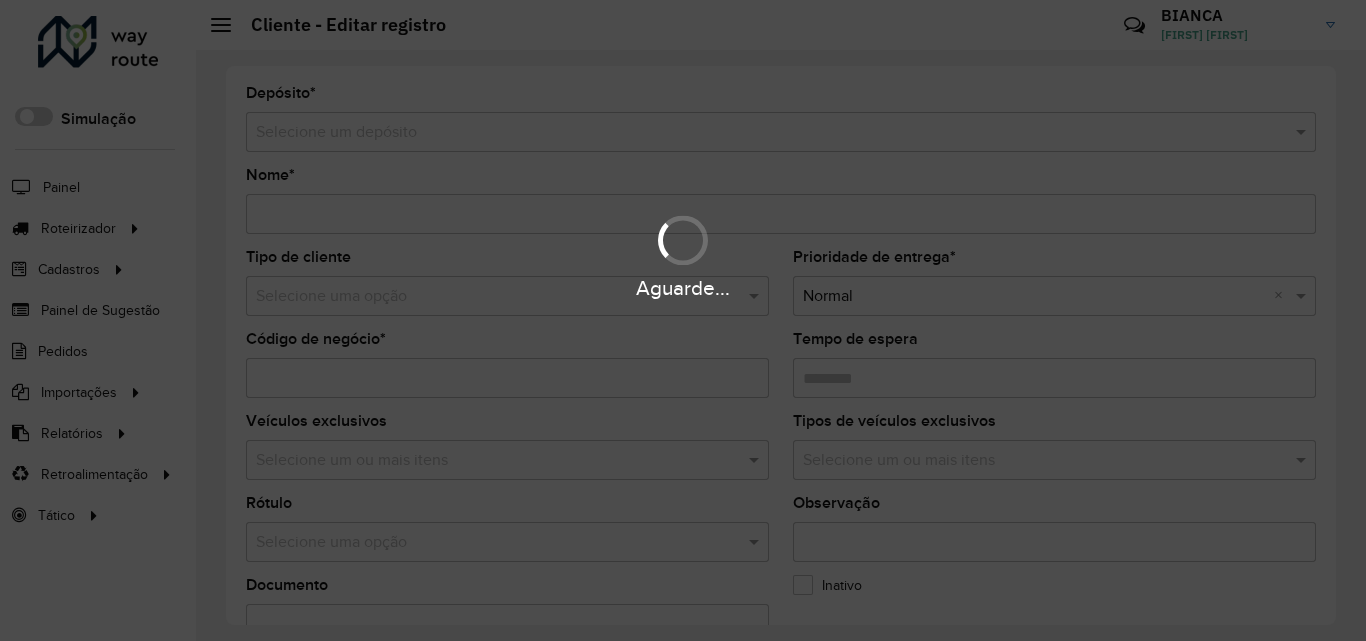 type on "**********" 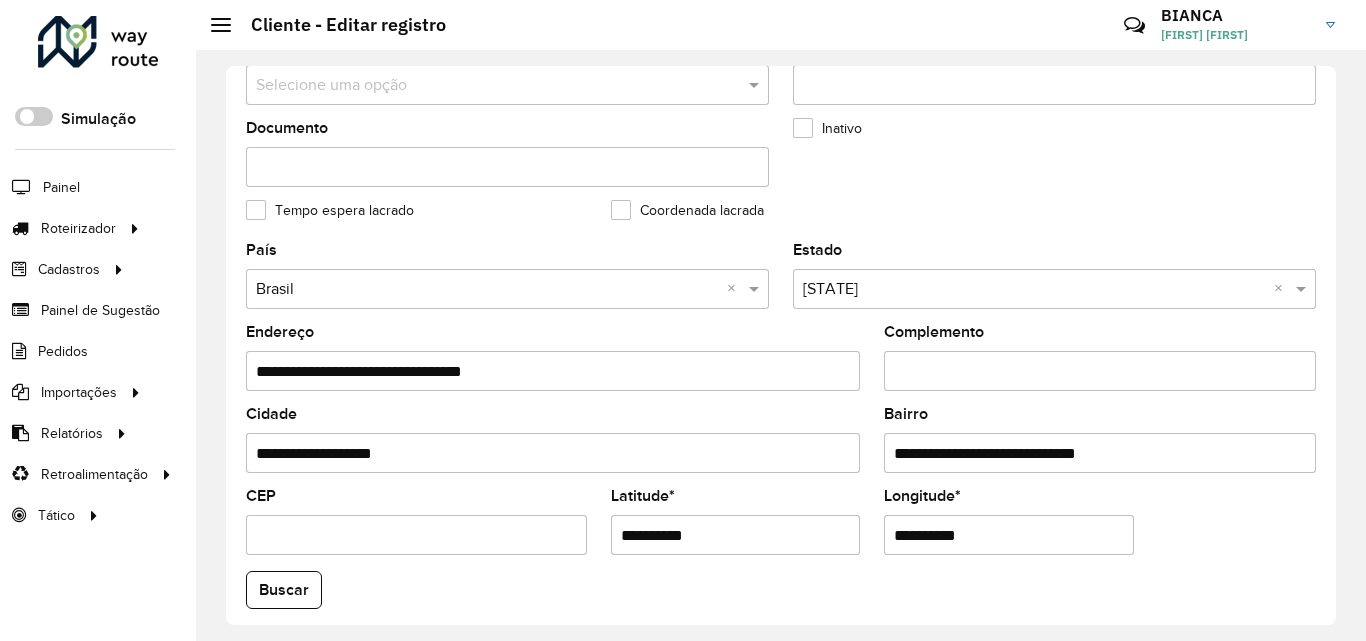 scroll, scrollTop: 500, scrollLeft: 0, axis: vertical 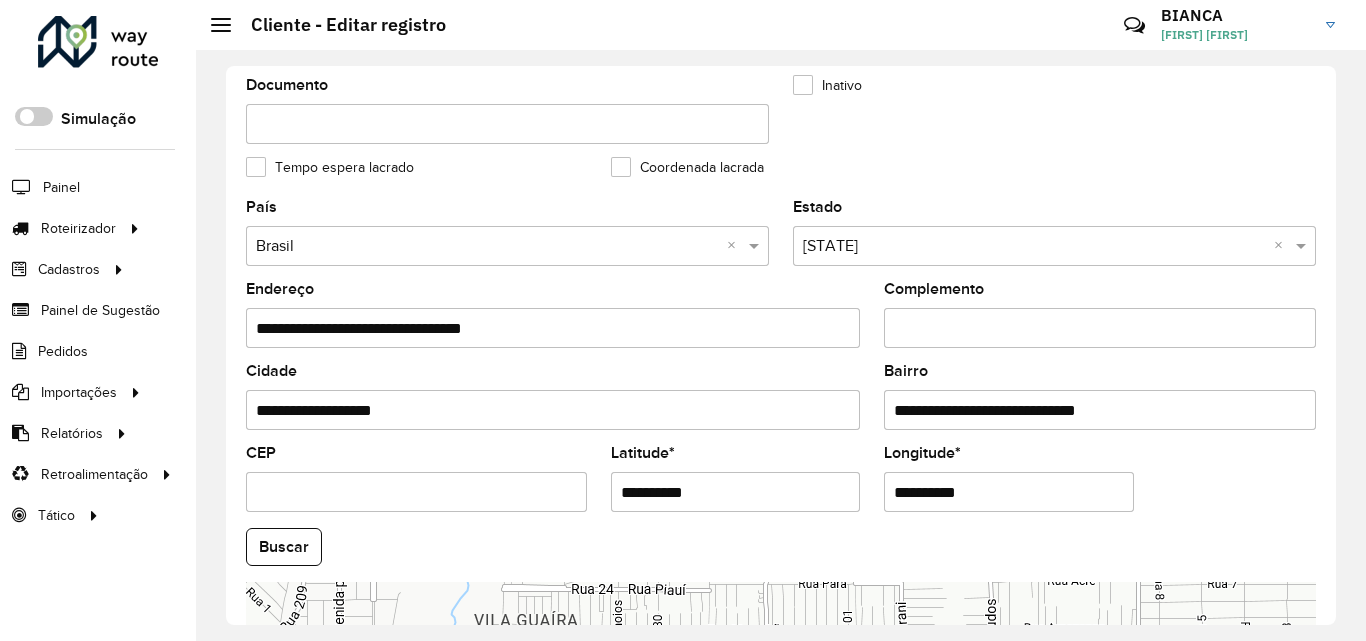 drag, startPoint x: 623, startPoint y: 495, endPoint x: 708, endPoint y: 491, distance: 85.09406 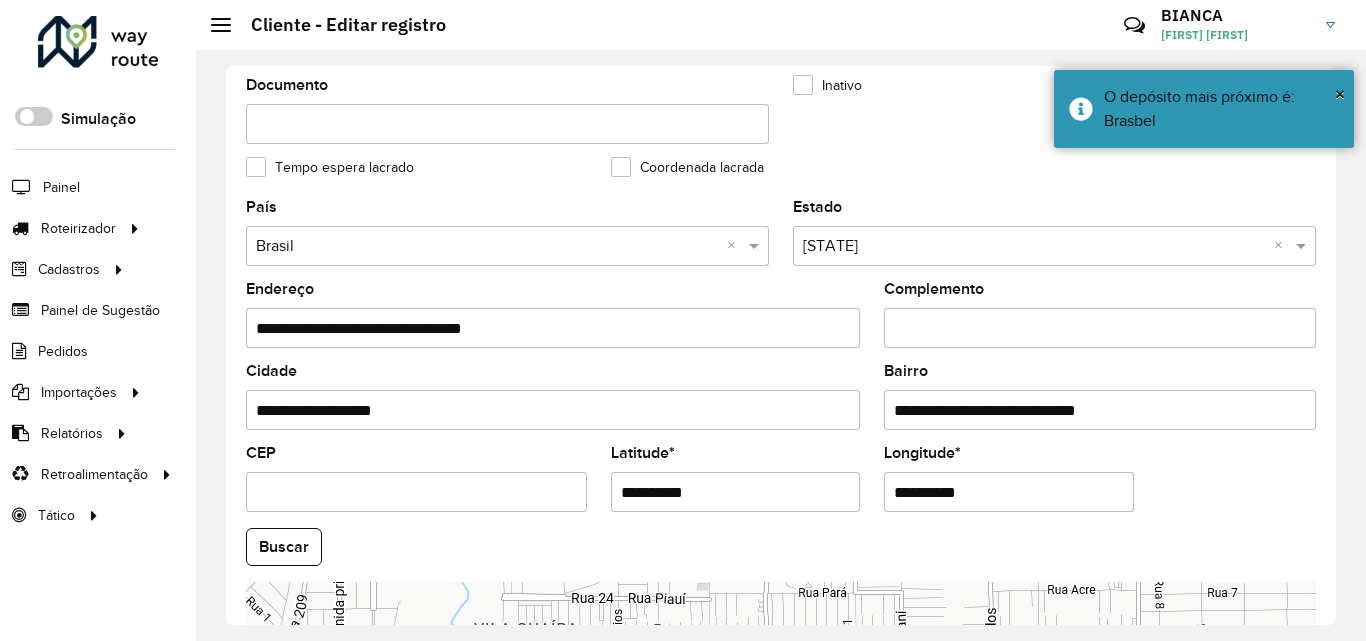 drag, startPoint x: 895, startPoint y: 494, endPoint x: 990, endPoint y: 494, distance: 95 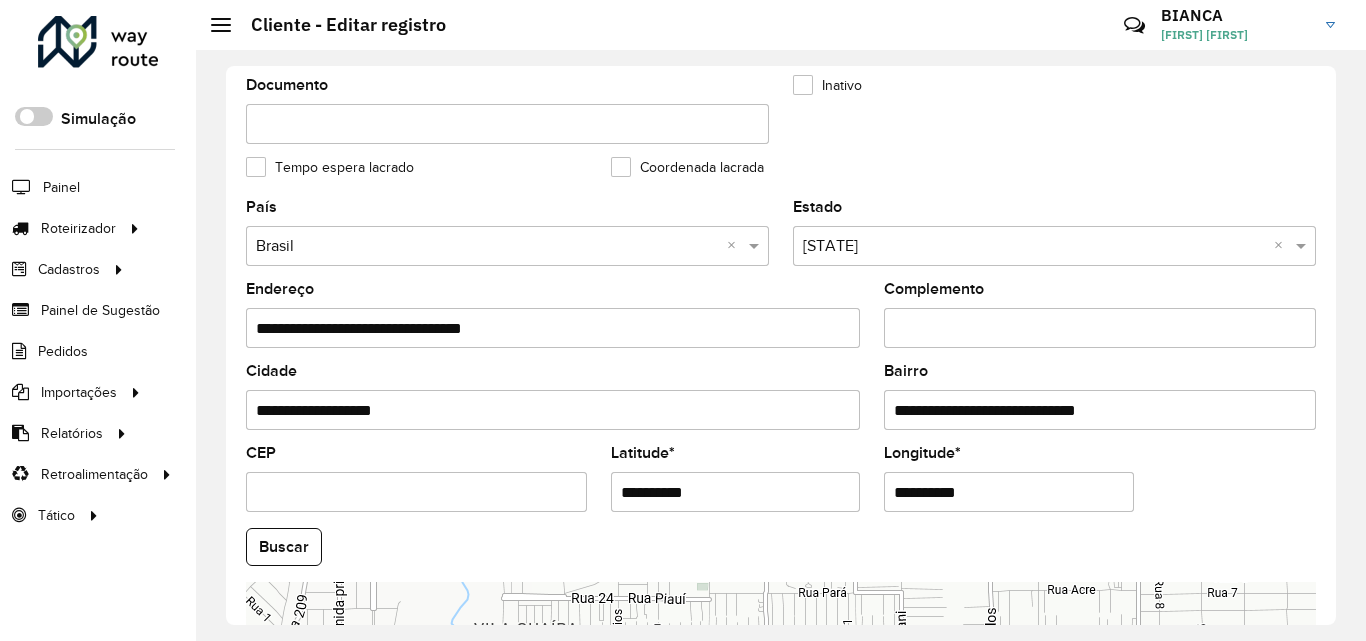 paste 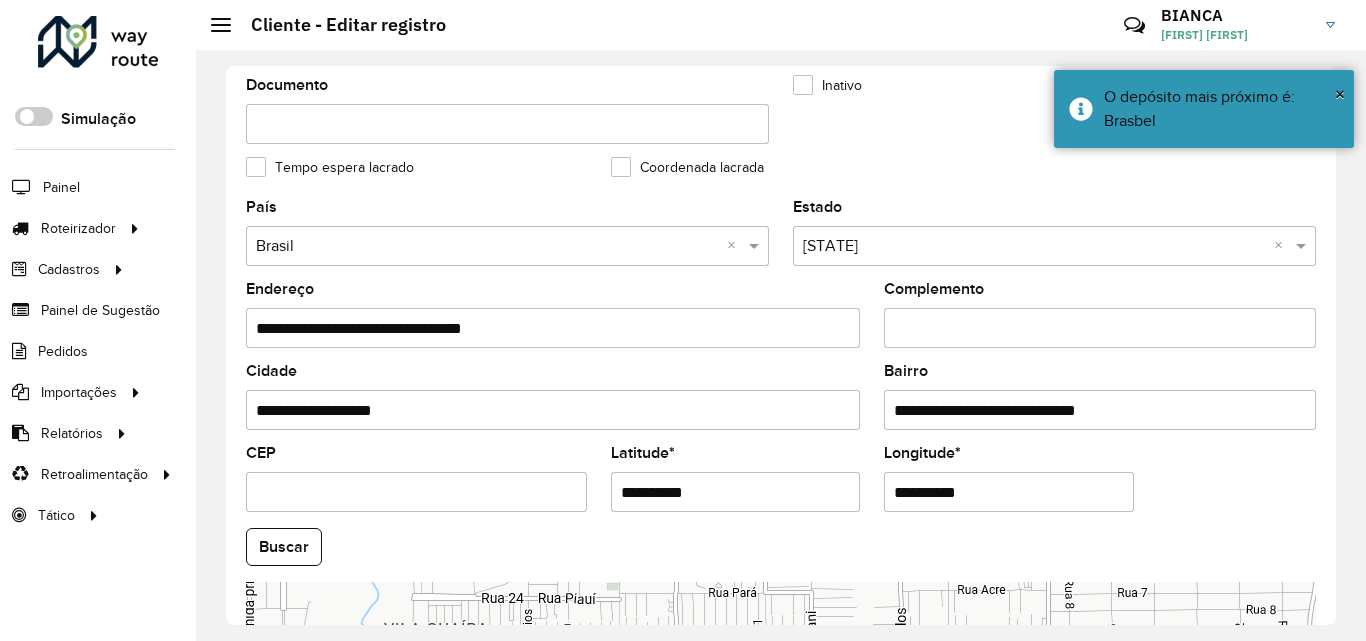 scroll, scrollTop: 847, scrollLeft: 0, axis: vertical 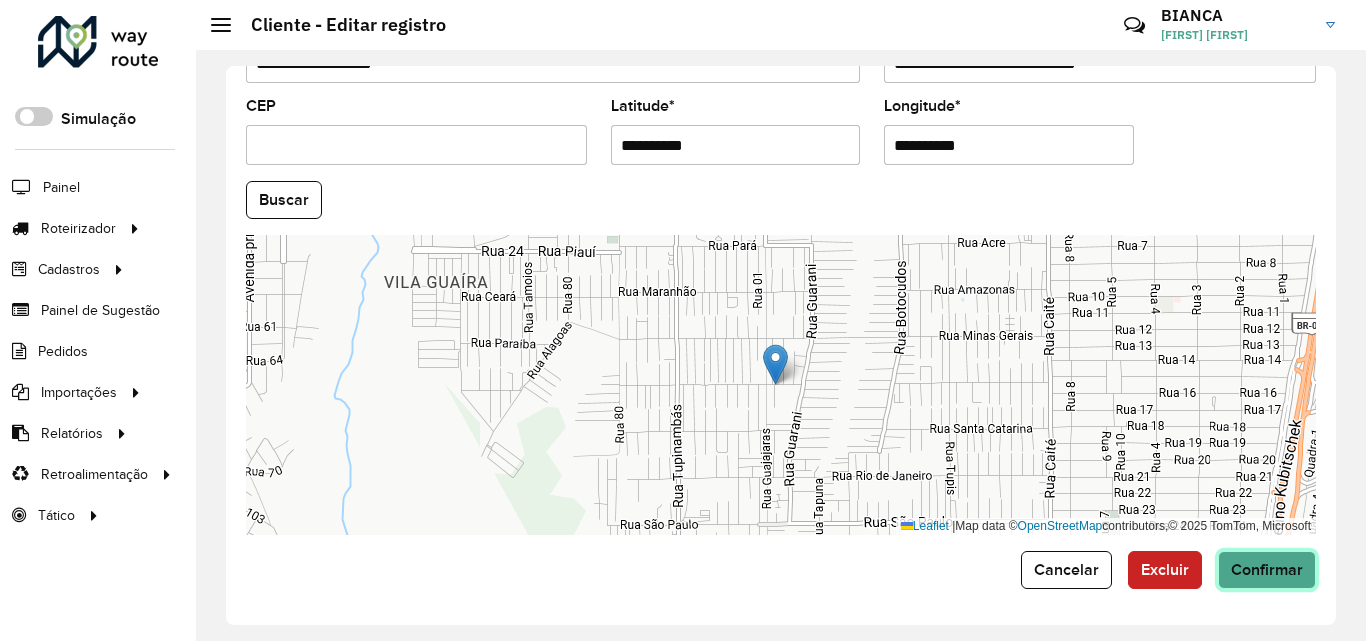 click on "Confirmar" 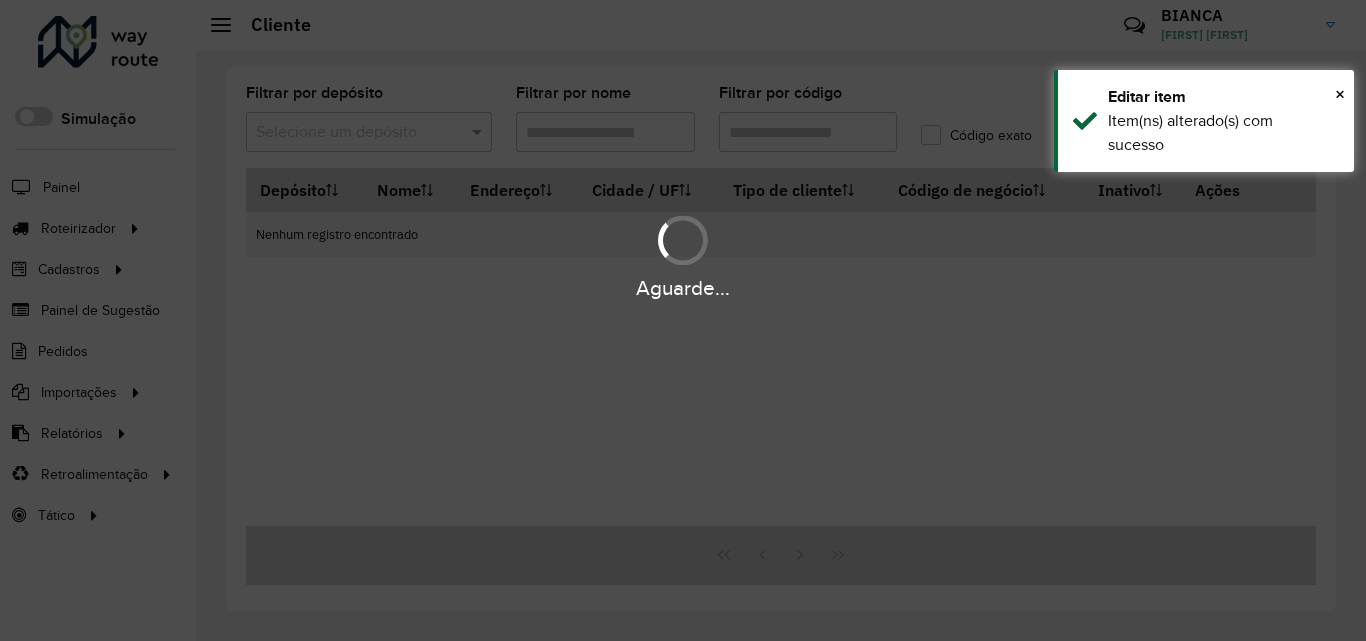 type on "*****" 